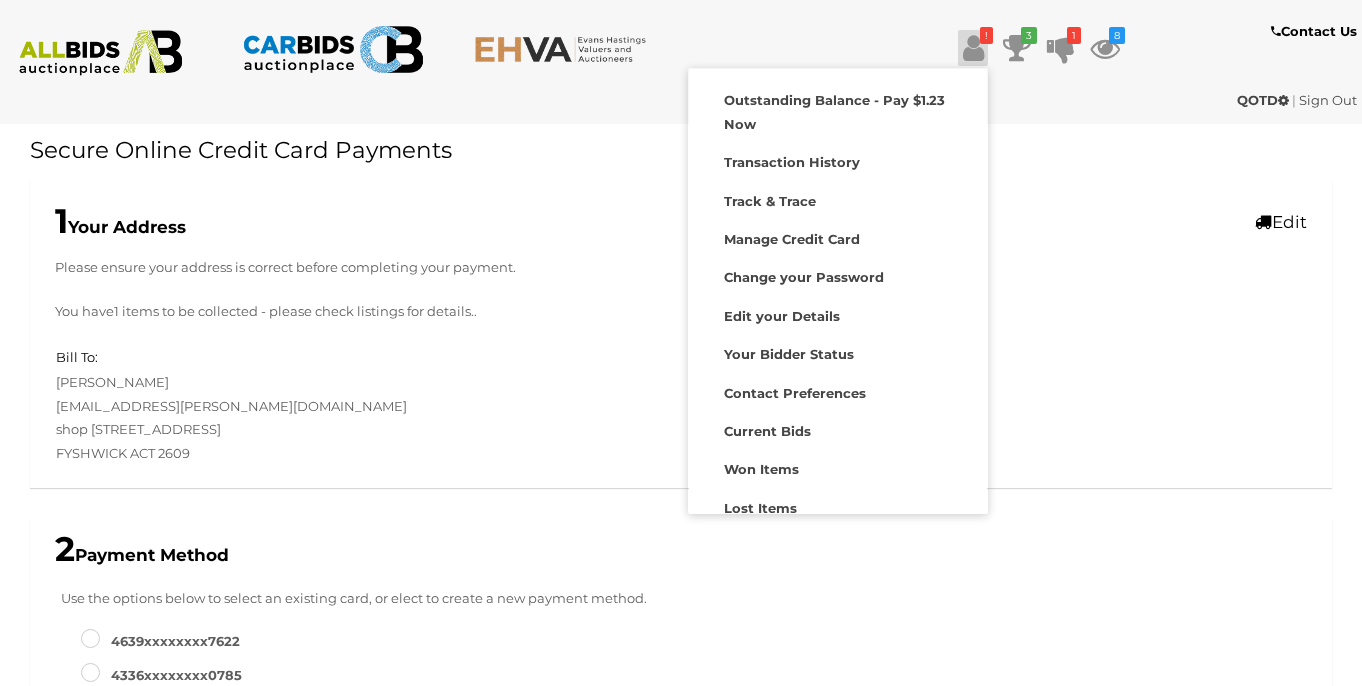scroll, scrollTop: 0, scrollLeft: 0, axis: both 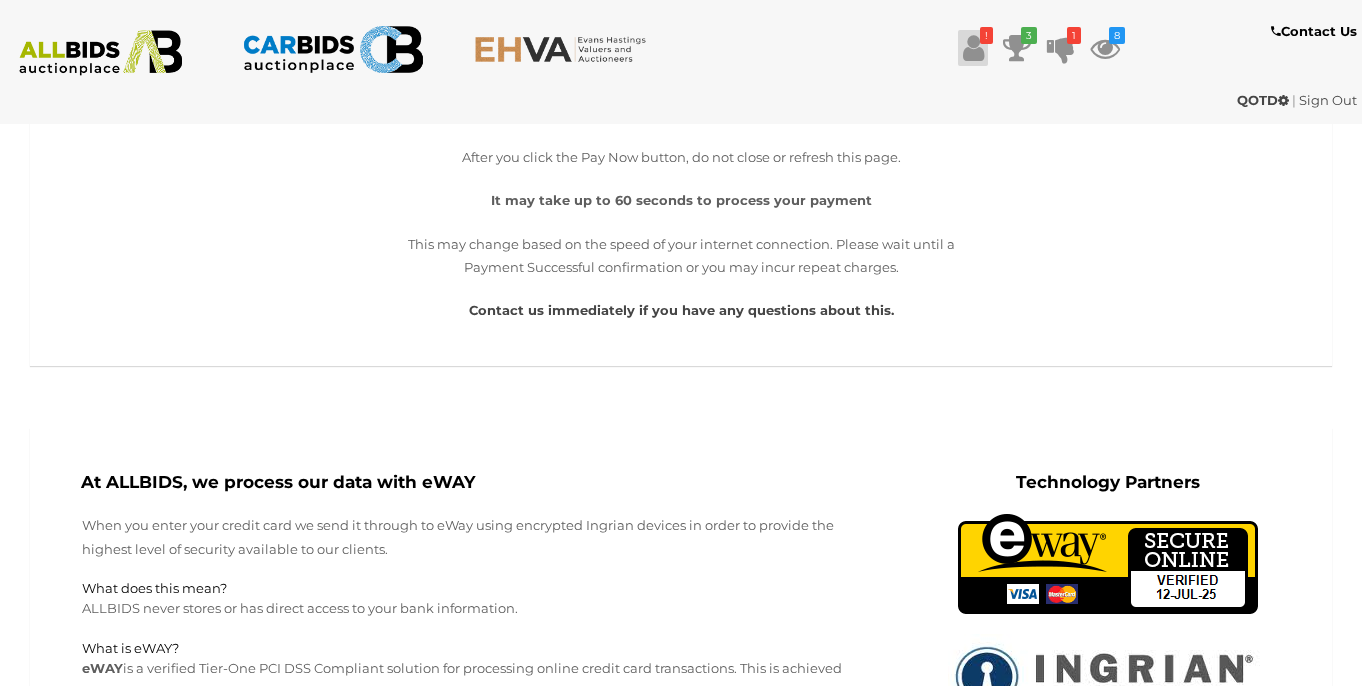 click at bounding box center (973, 48) 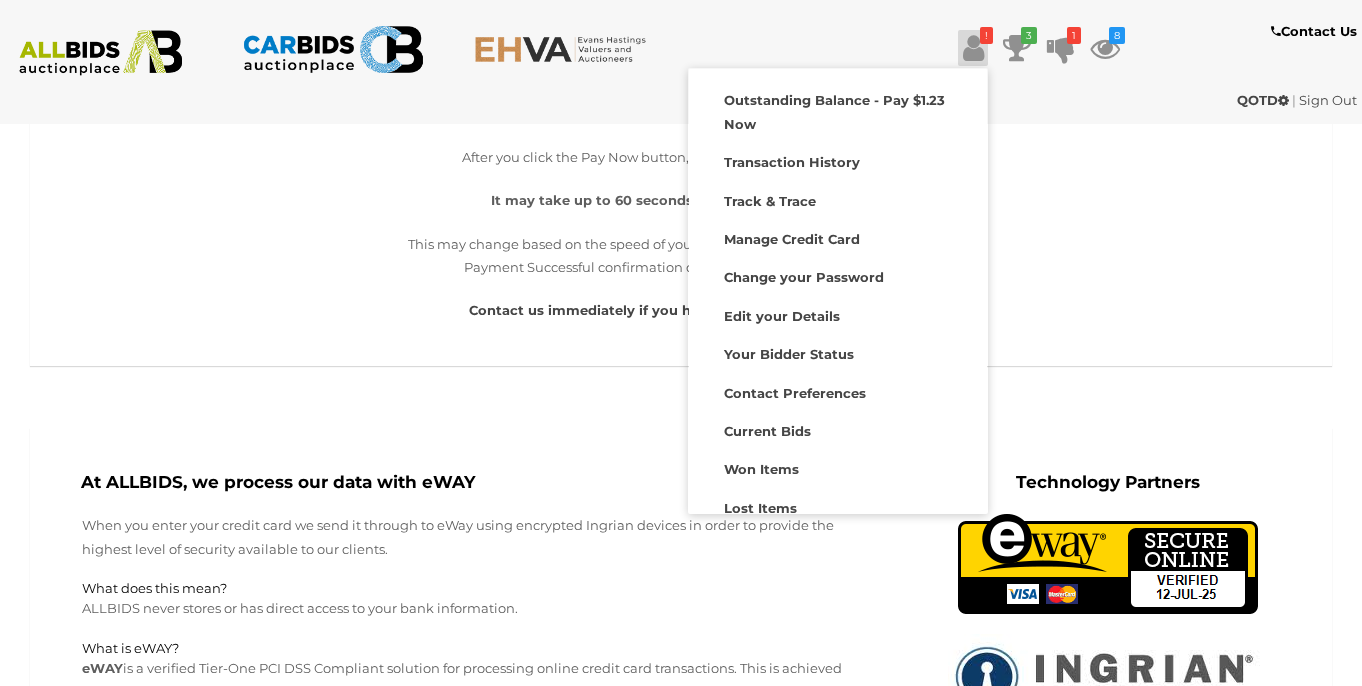 click on "IMPORTANT
After you click the Pay Now button, do not close or refresh this page.
It may take up to 60 seconds to process your payment
This may change based on the speed of your internet connection. Please wait until a Payment Successful confirmation or you may incur repeat charges.
Contact us immediately if you have any questions about this.
We're currently processing your payment. Please wait." at bounding box center [681, 224] 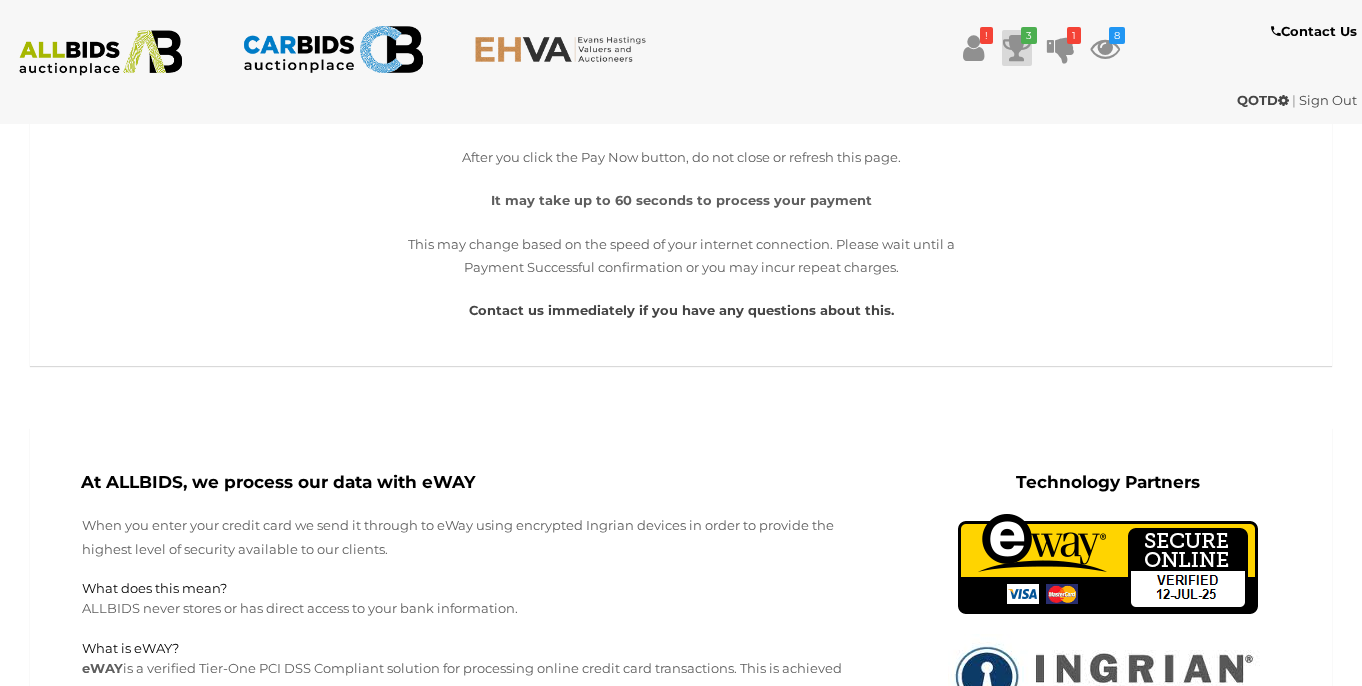 click at bounding box center (1017, 48) 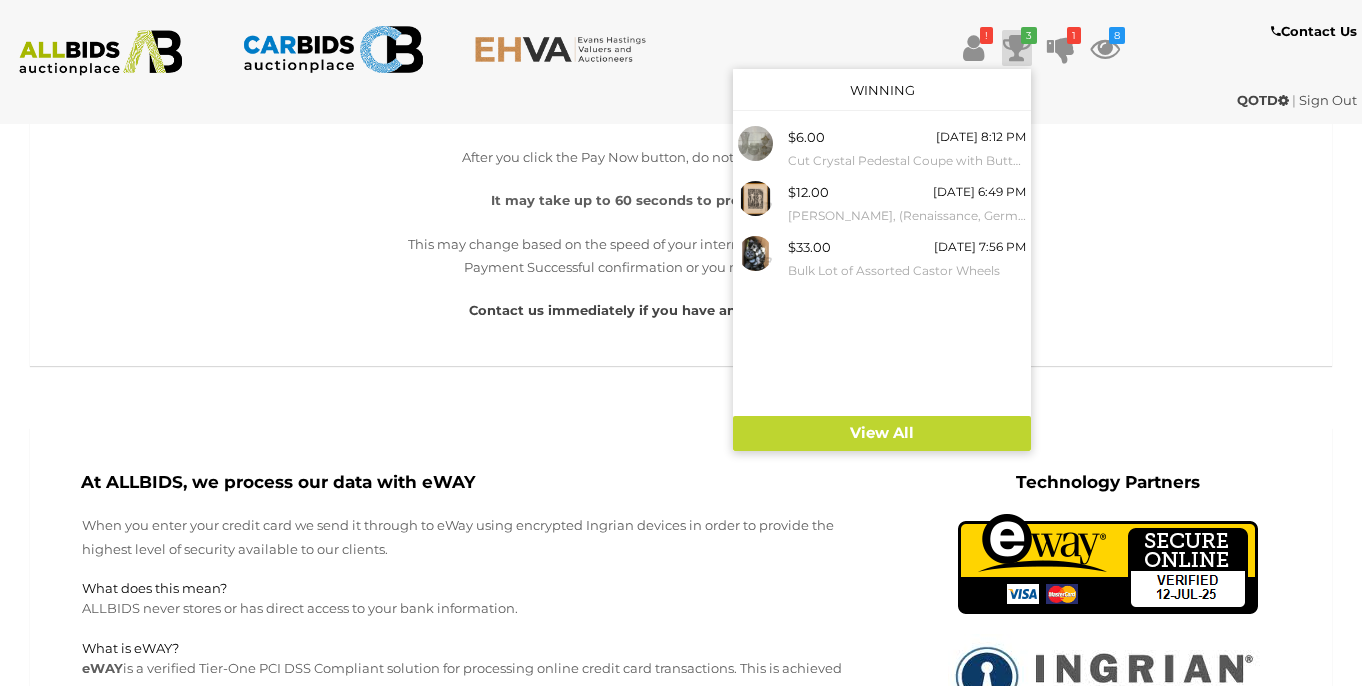 click on "IMPORTANT" at bounding box center [681, 114] 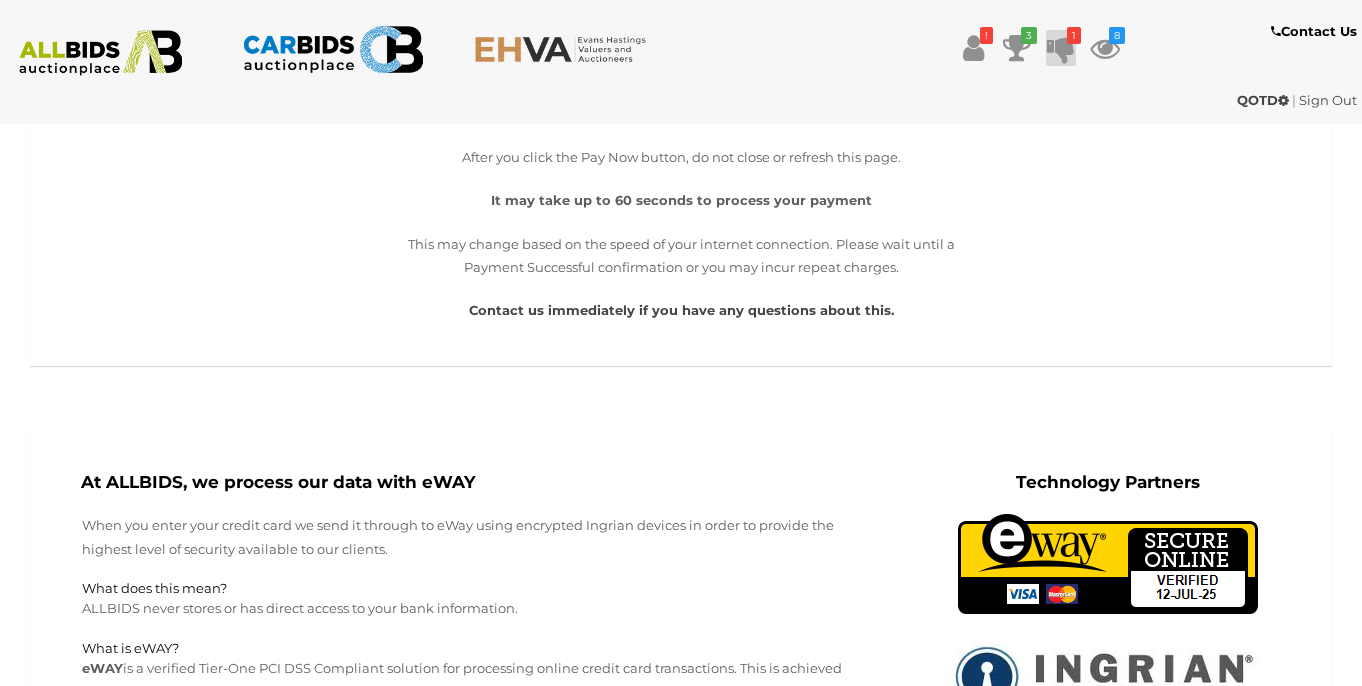 click at bounding box center (1061, 48) 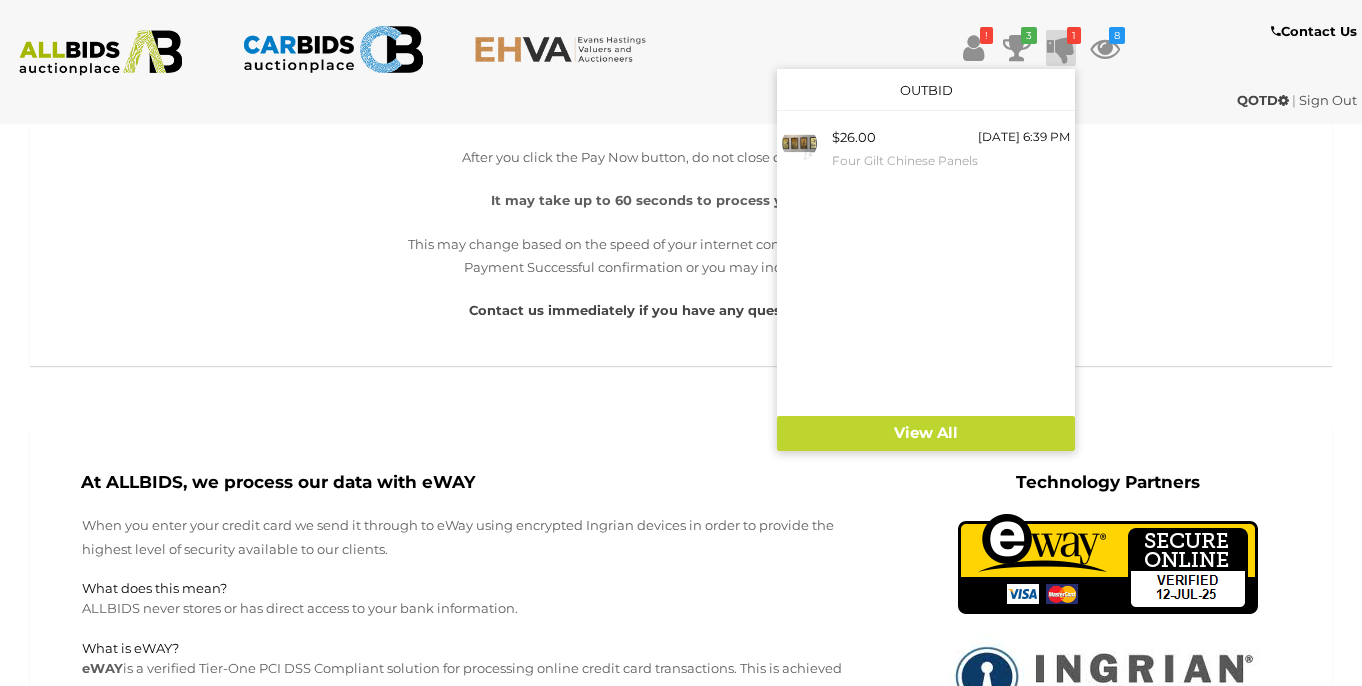 click on "IMPORTANT
After you click the Pay Now button, do not close or refresh this page.
It may take up to 60 seconds to process your payment
This may change based on the speed of your internet connection. Please wait until a Payment Successful confirmation or you may incur repeat charges.
Contact us immediately if you have any questions about this.
We're currently processing your payment. Please wait." at bounding box center (681, 224) 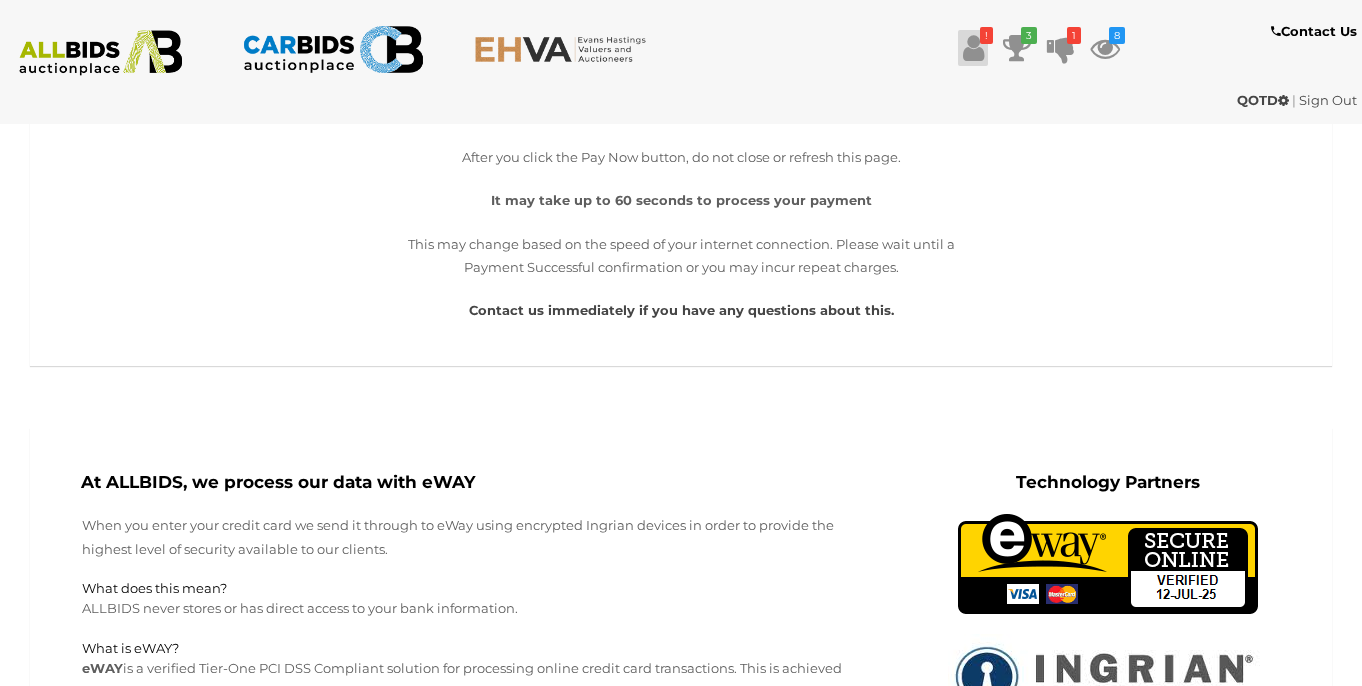 click at bounding box center (973, 48) 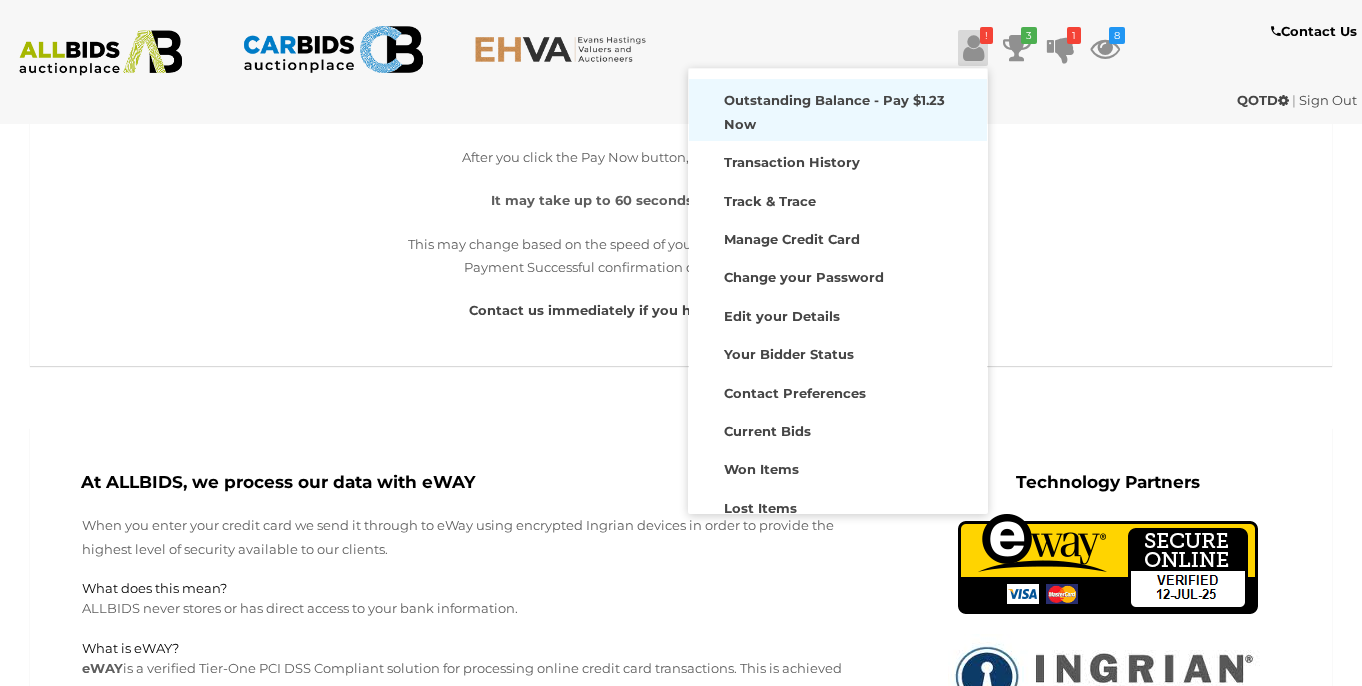 click on "Outstanding Balance - Pay $1.23 Now" at bounding box center [834, 111] 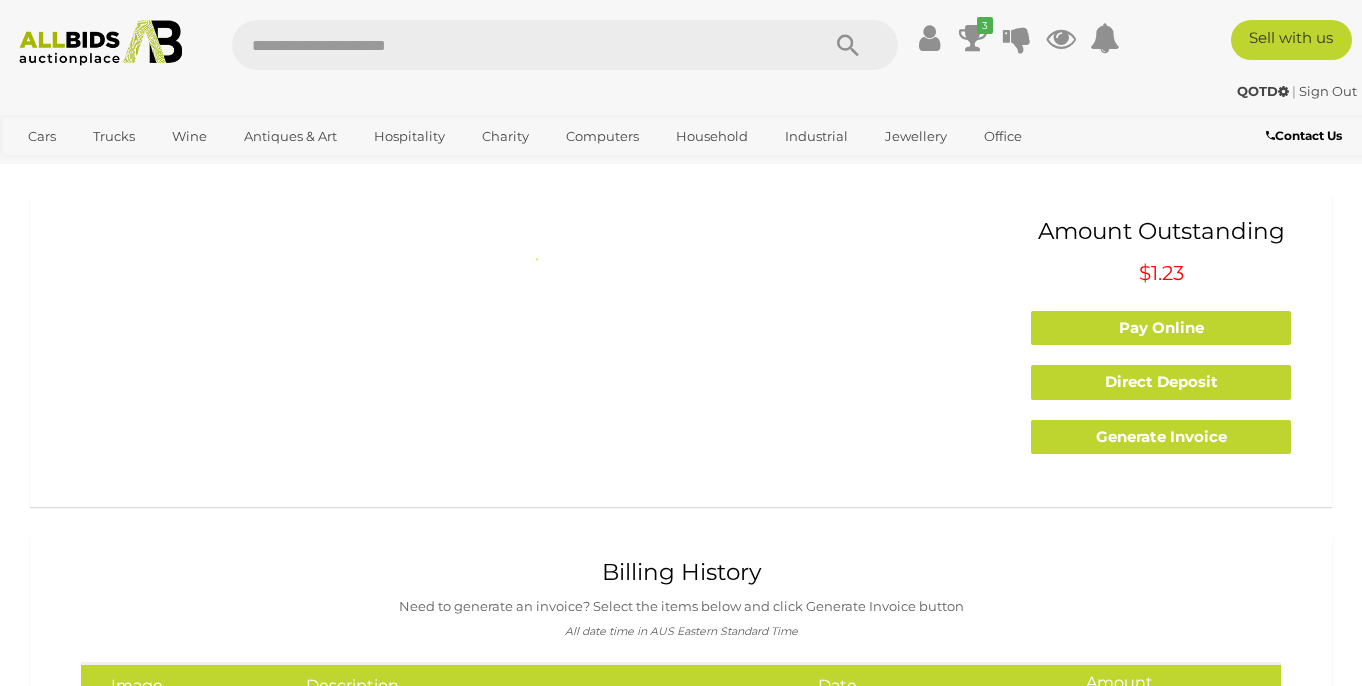 scroll, scrollTop: 0, scrollLeft: 0, axis: both 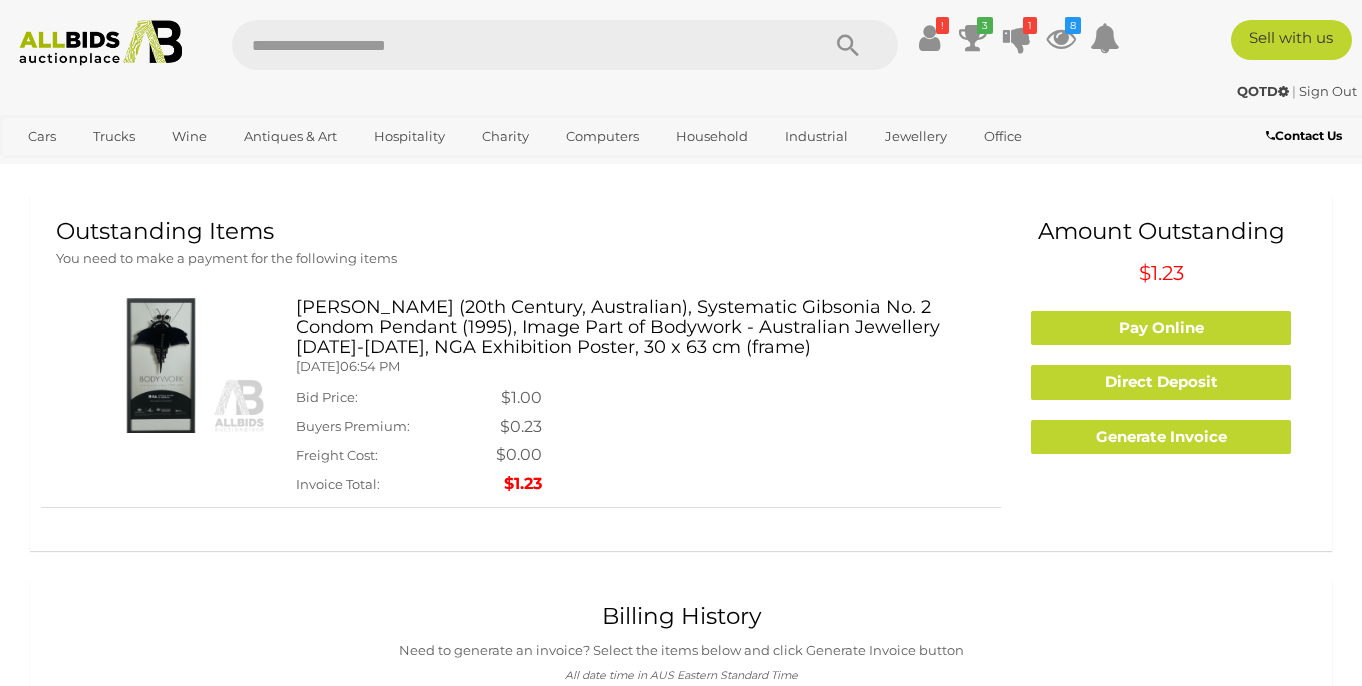 click at bounding box center [161, 365] 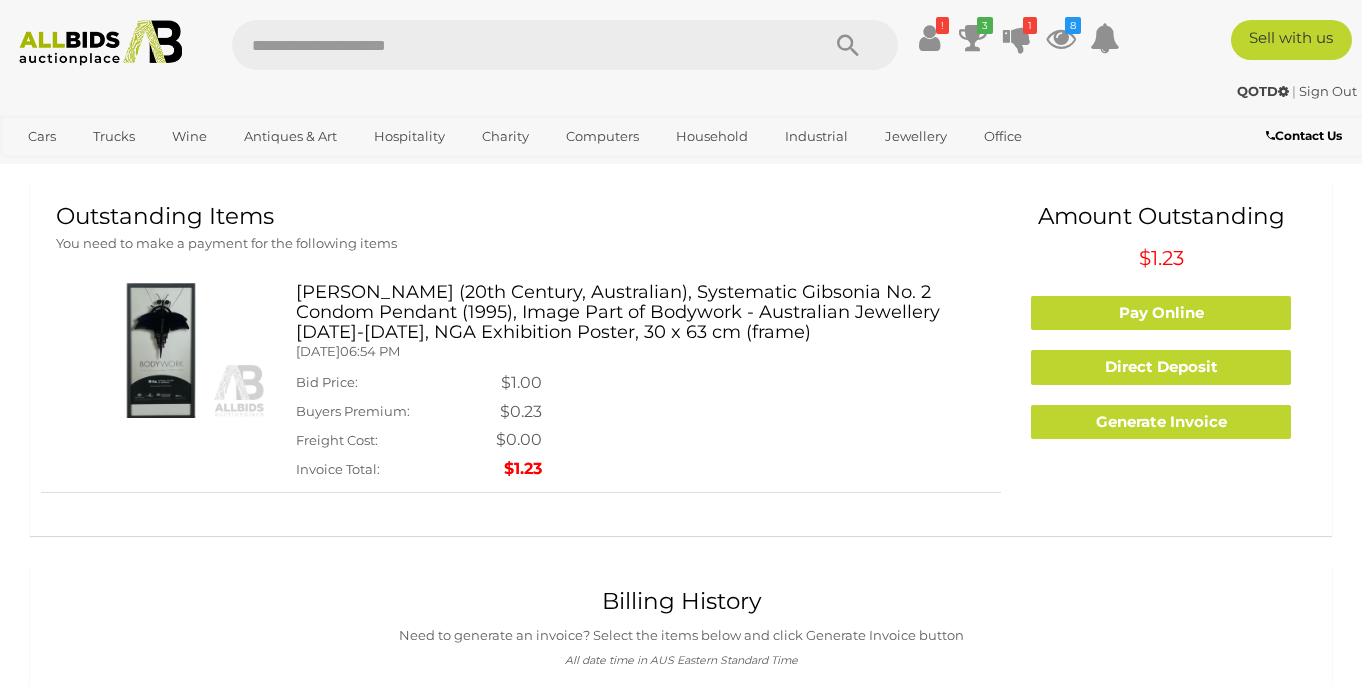 click at bounding box center [161, 350] 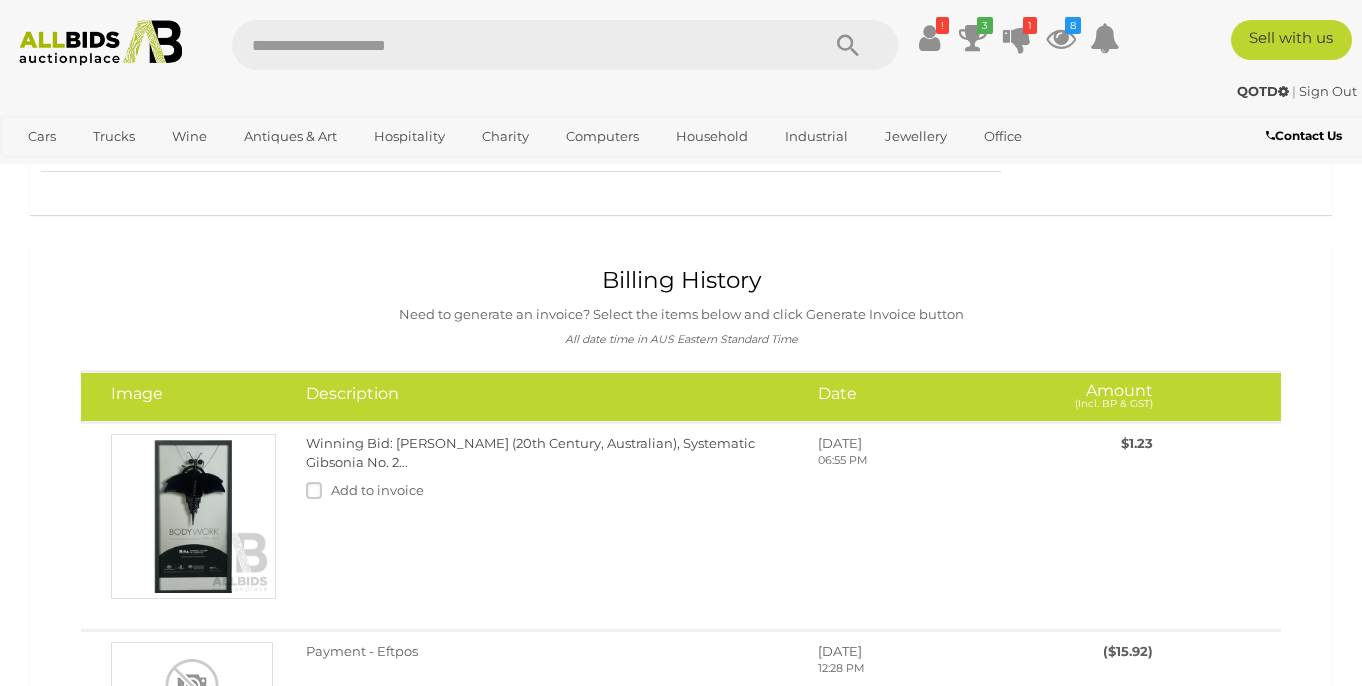 scroll, scrollTop: 334, scrollLeft: 0, axis: vertical 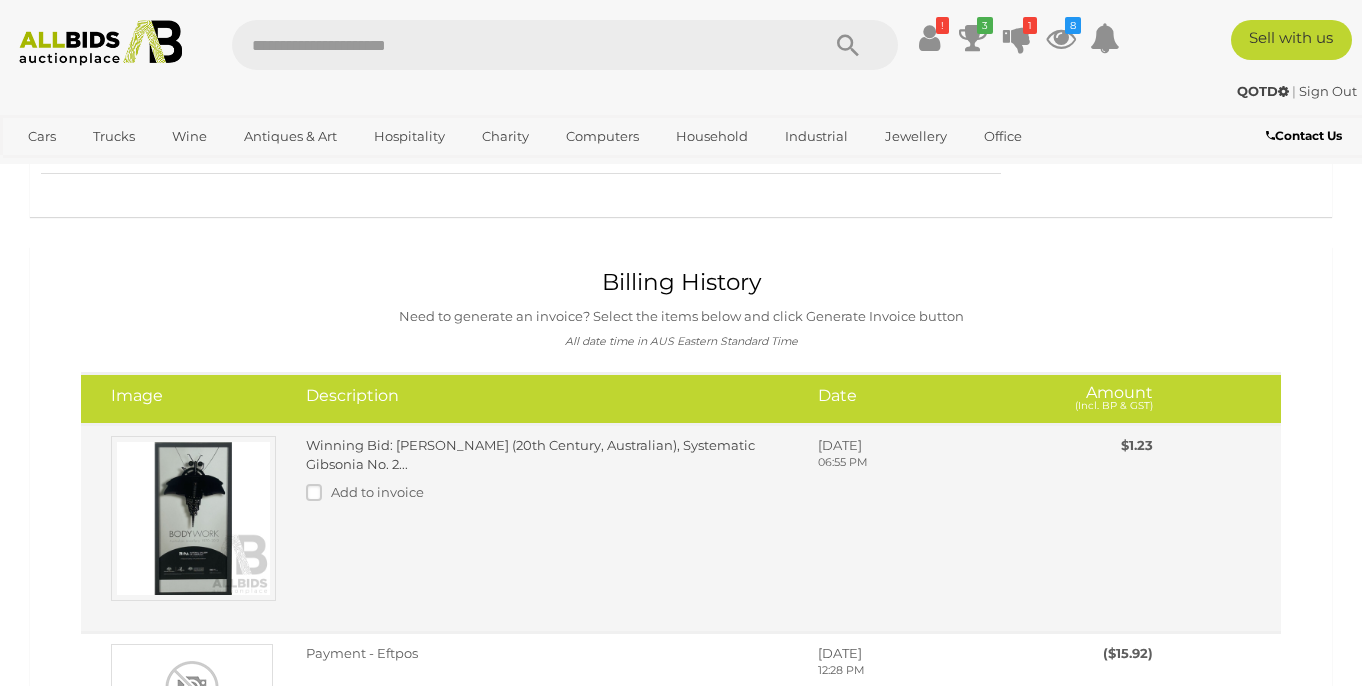 click at bounding box center [193, 518] 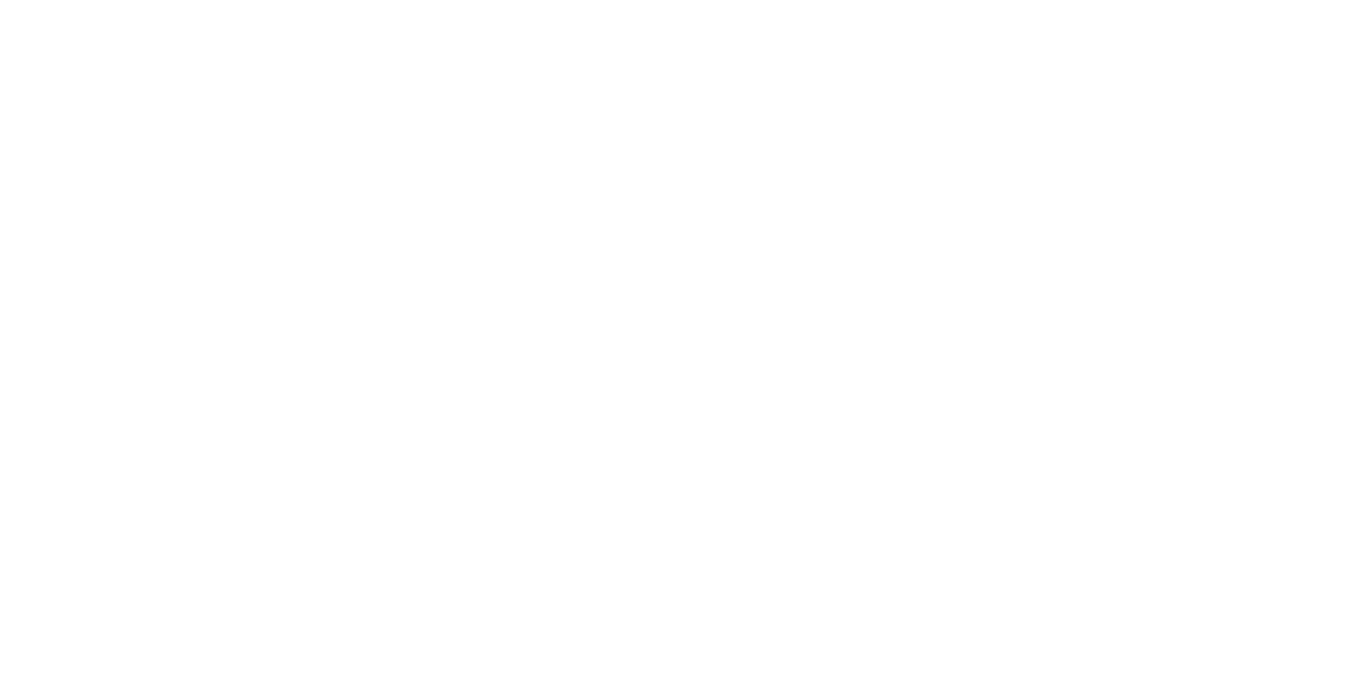 scroll, scrollTop: 0, scrollLeft: 0, axis: both 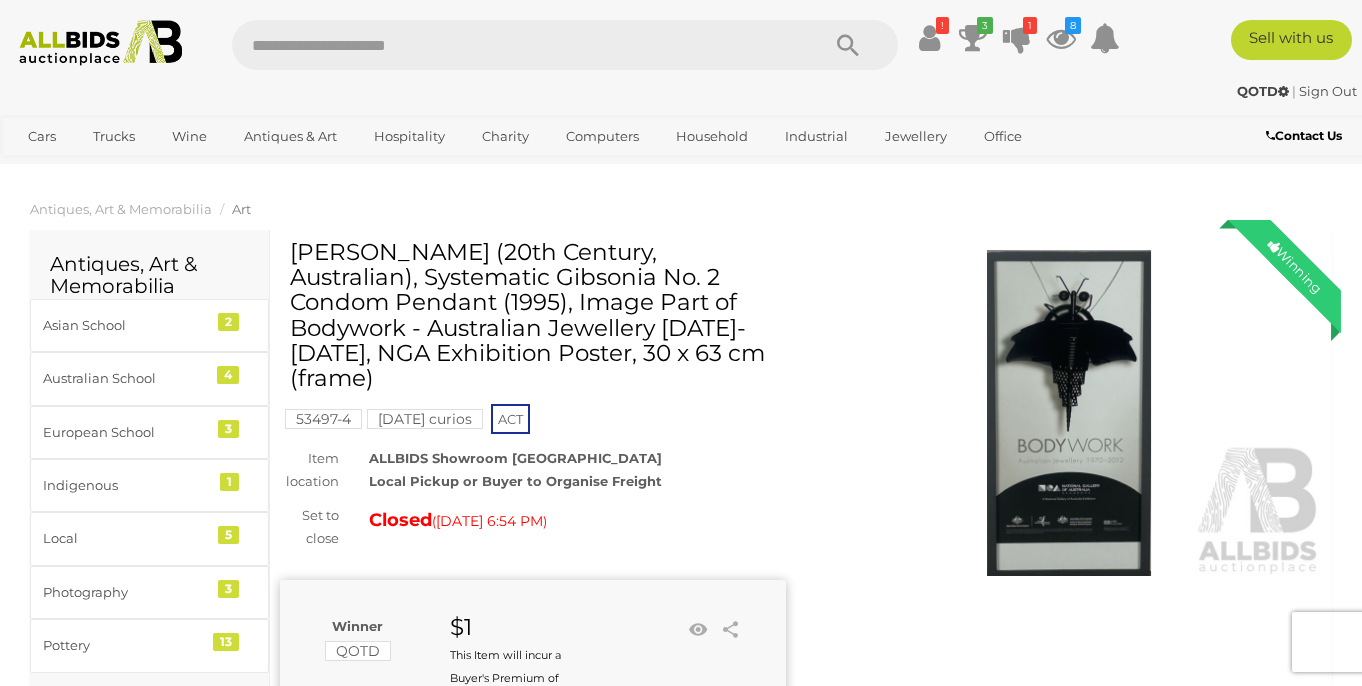 click at bounding box center [1069, 413] 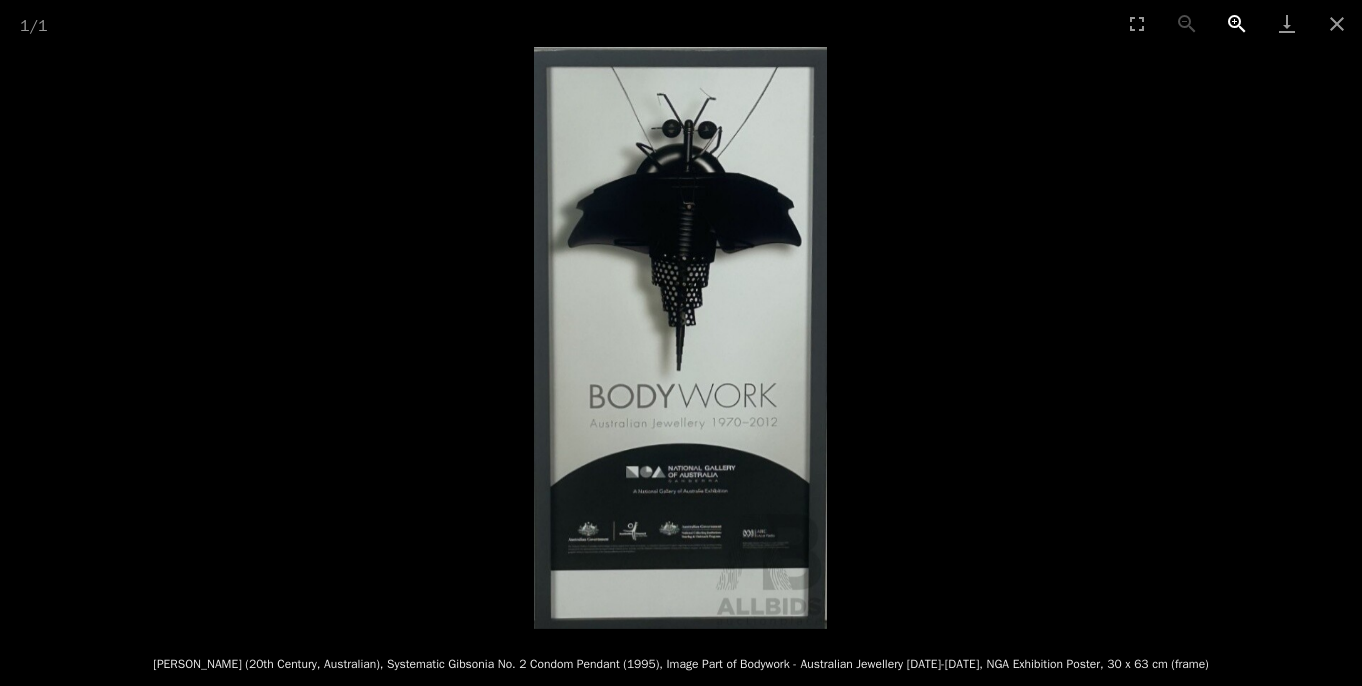 click at bounding box center (1237, 23) 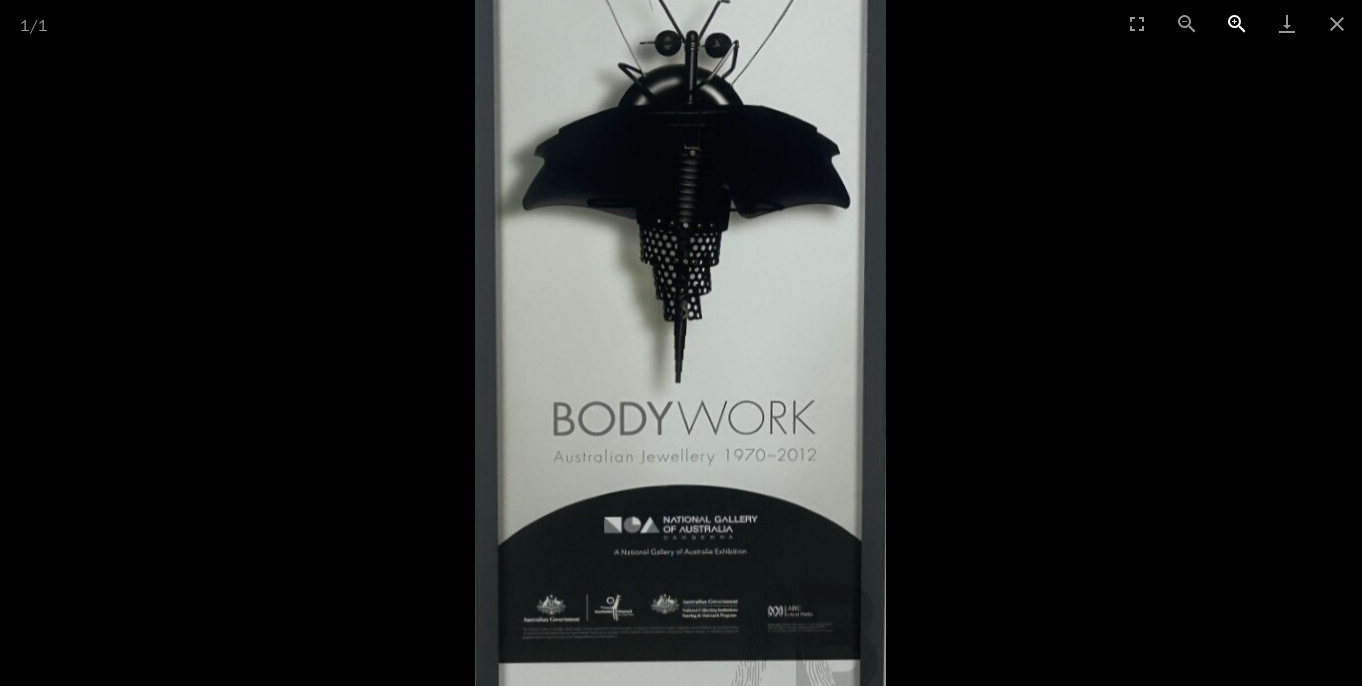 click at bounding box center [1237, 23] 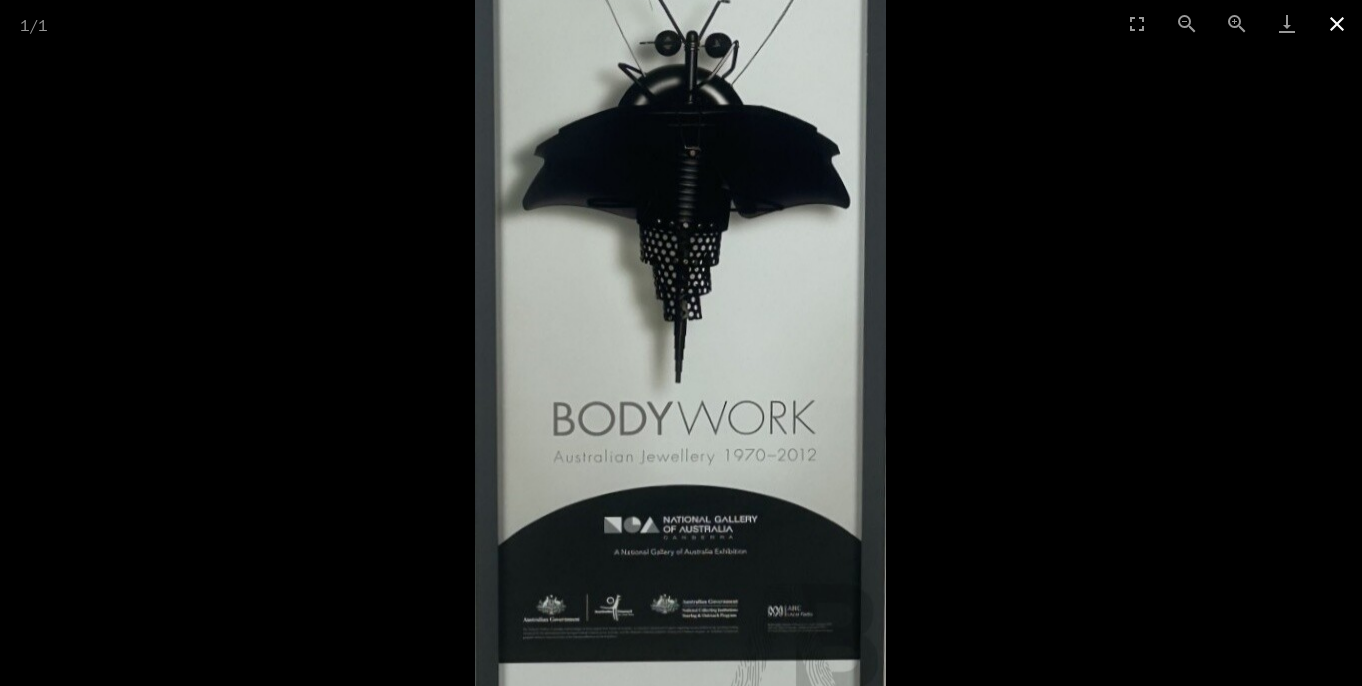 click at bounding box center [1337, 23] 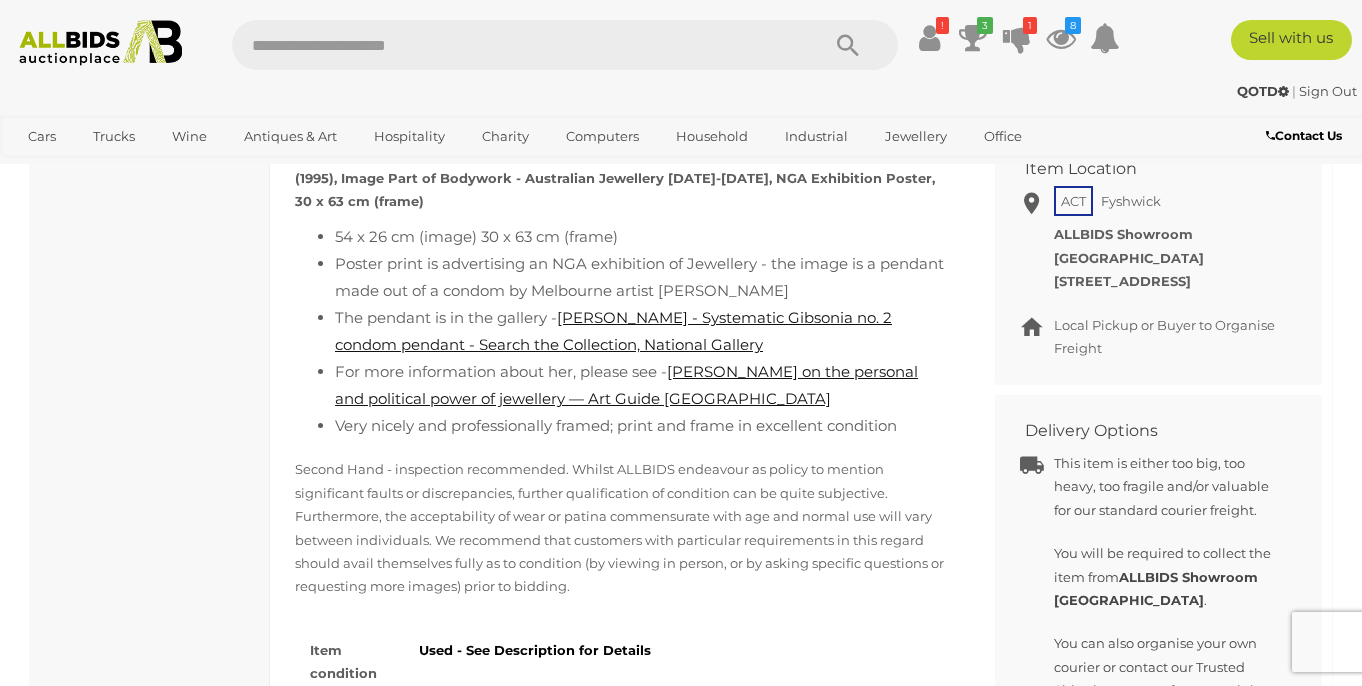 scroll, scrollTop: 1343, scrollLeft: 0, axis: vertical 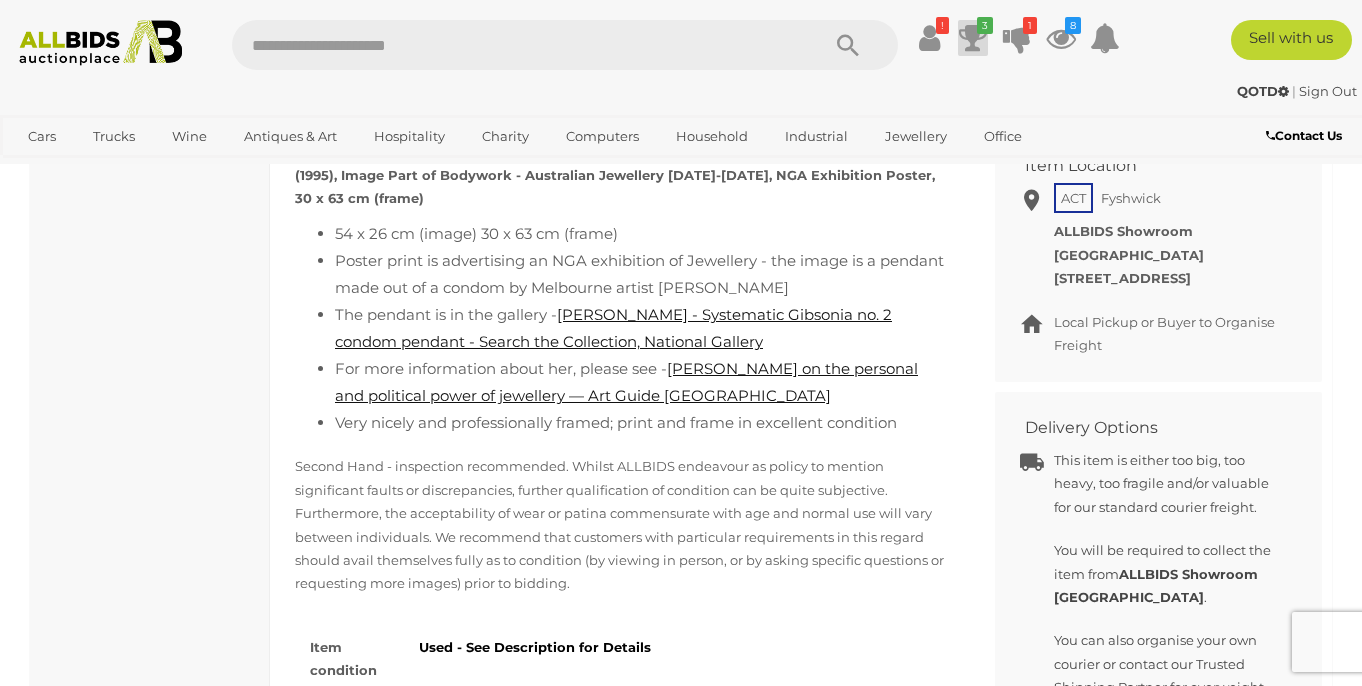 click on "3" at bounding box center [985, 25] 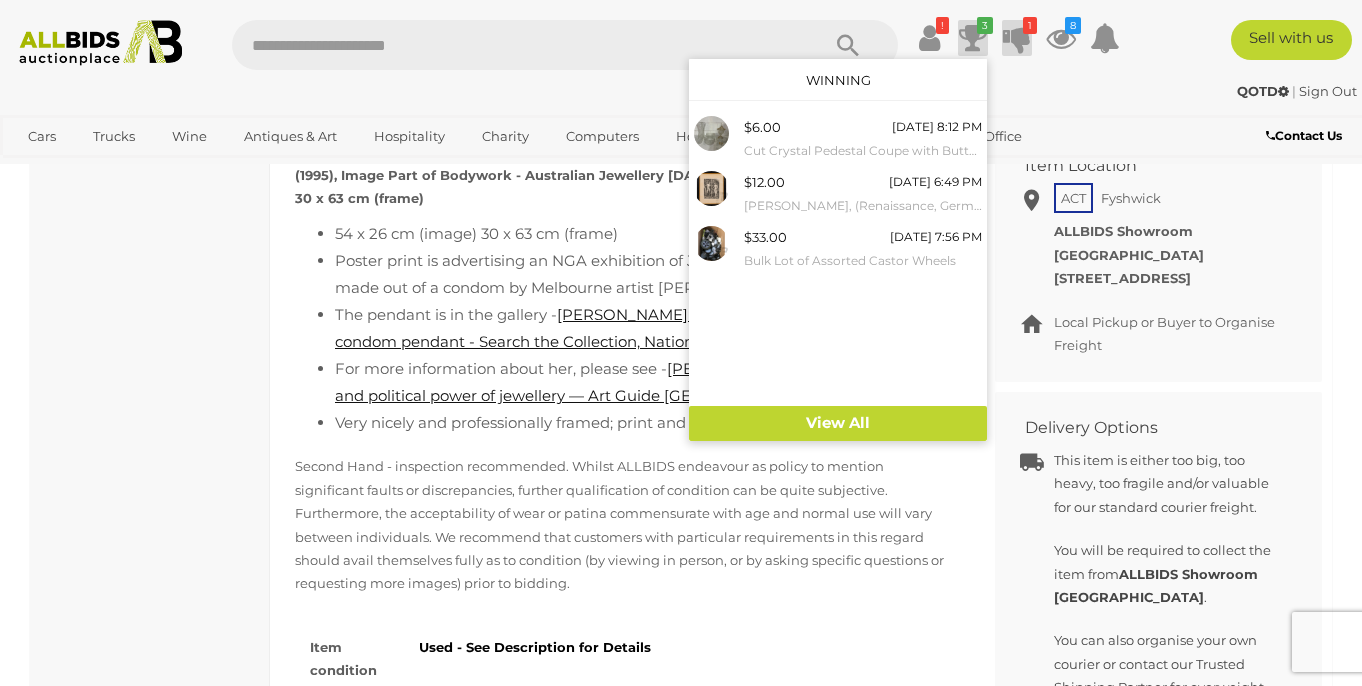 click at bounding box center (1017, 38) 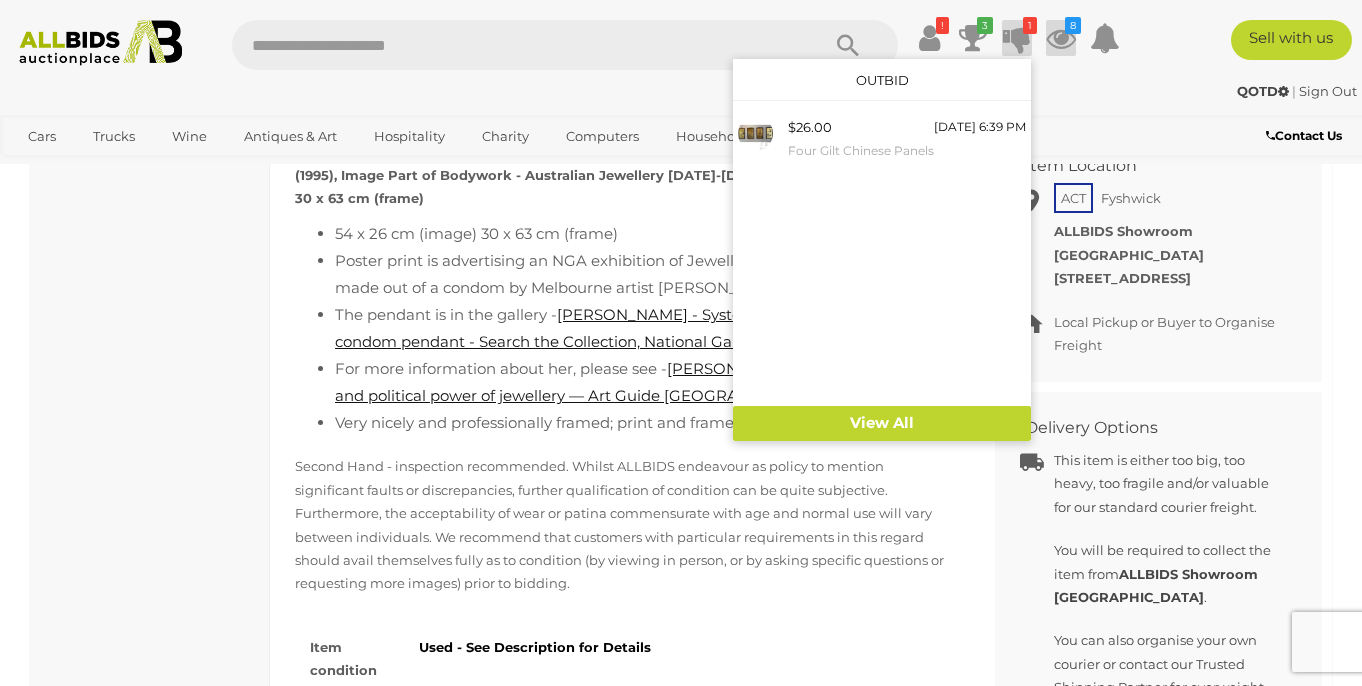 click on "8" at bounding box center (1073, 25) 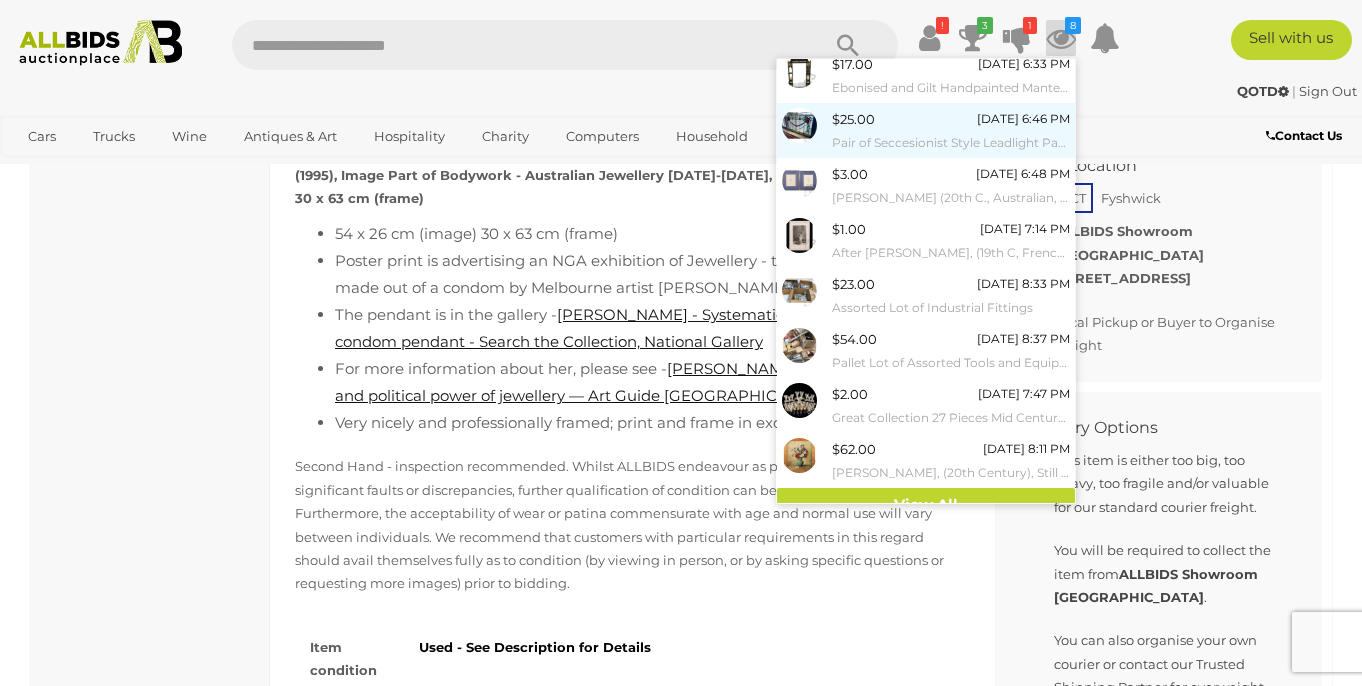 scroll, scrollTop: 66, scrollLeft: 0, axis: vertical 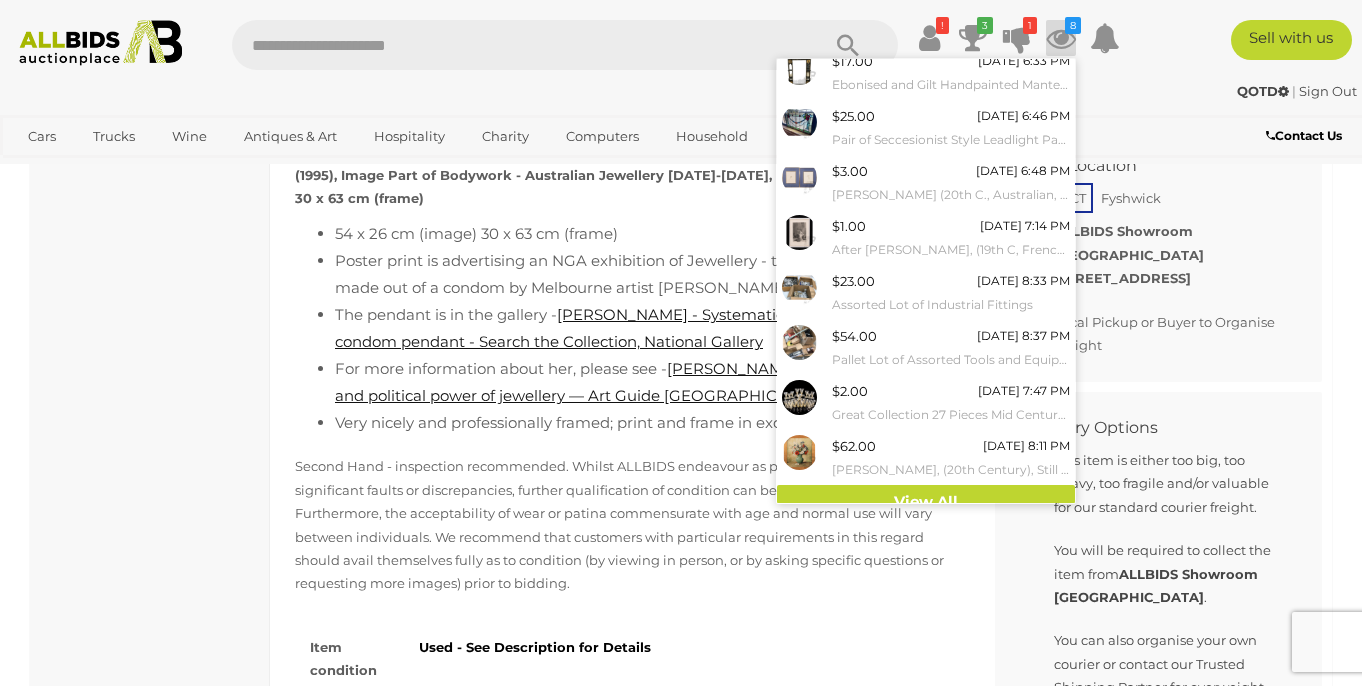 click at bounding box center [515, 45] 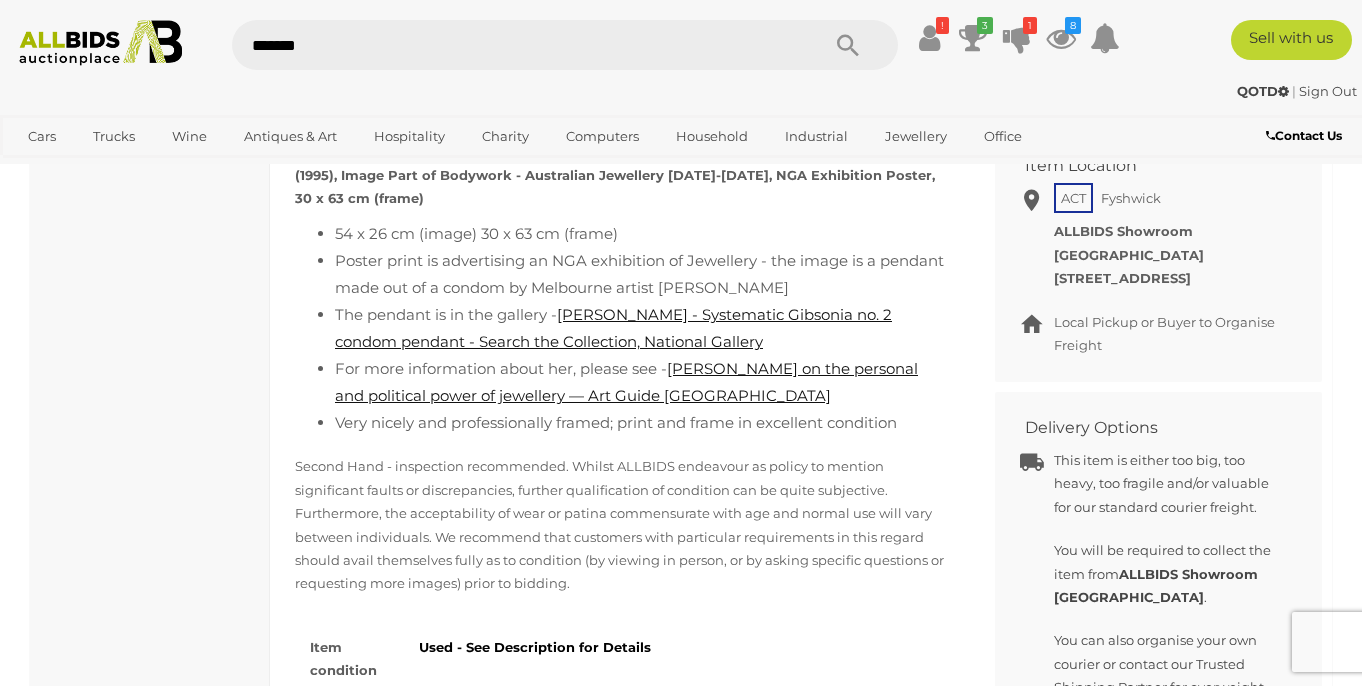 type on "********" 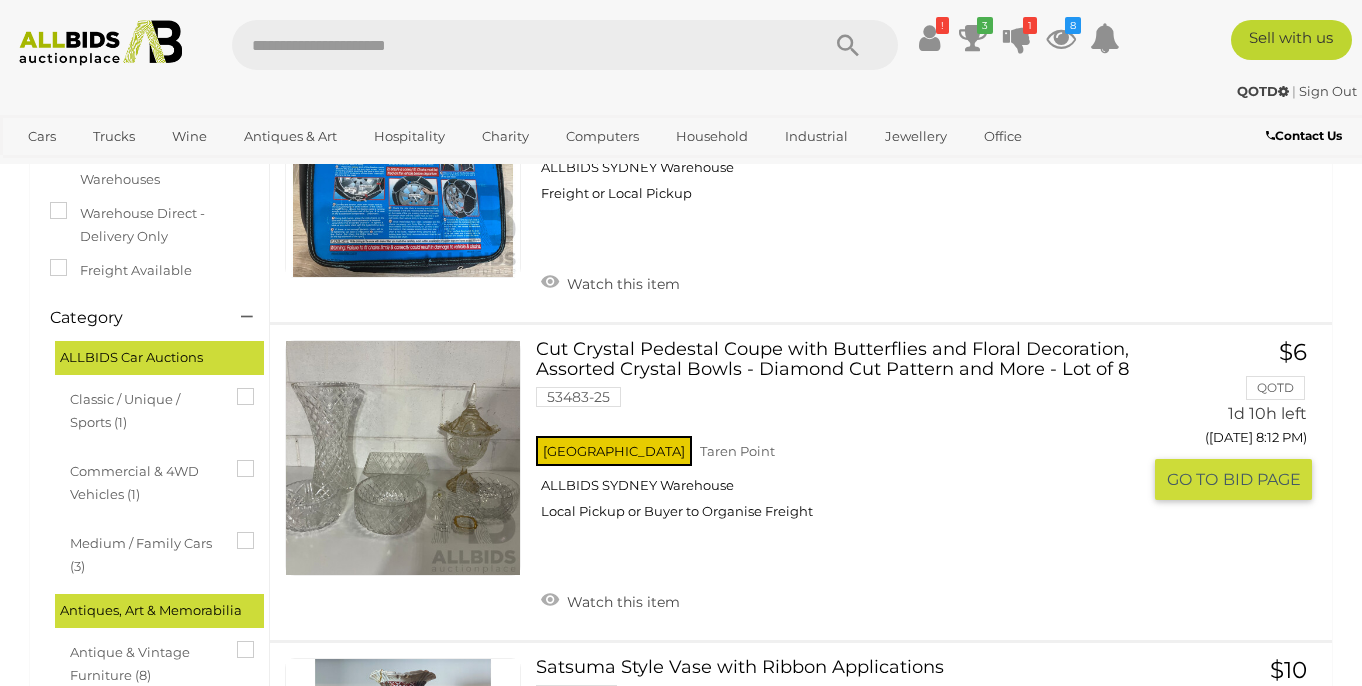 scroll, scrollTop: 287, scrollLeft: 0, axis: vertical 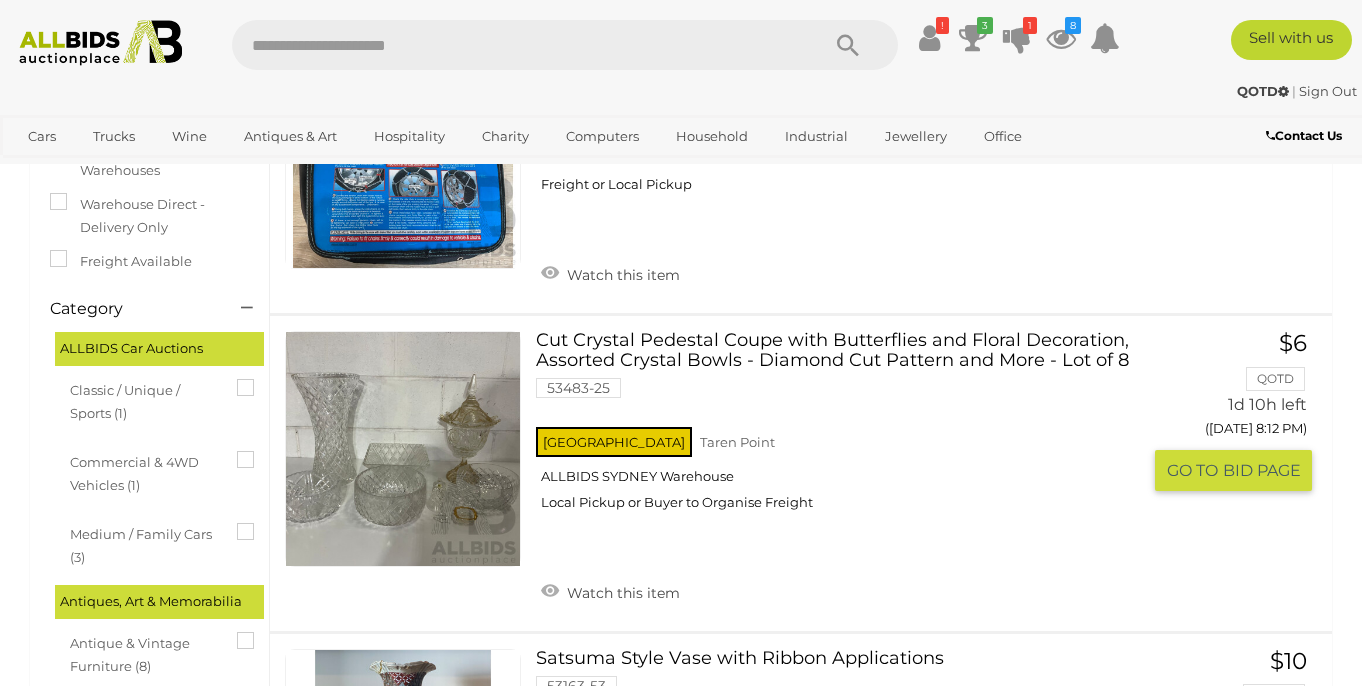 click on "Cut Crystal Pedestal Coupe with Butterflies and Floral Decoration, Assorted Crystal Bowls - Diamond Cut Pattern  and More - Lot of 8
53483-25
[GEOGRAPHIC_DATA]
[GEOGRAPHIC_DATA]" at bounding box center (846, 428) 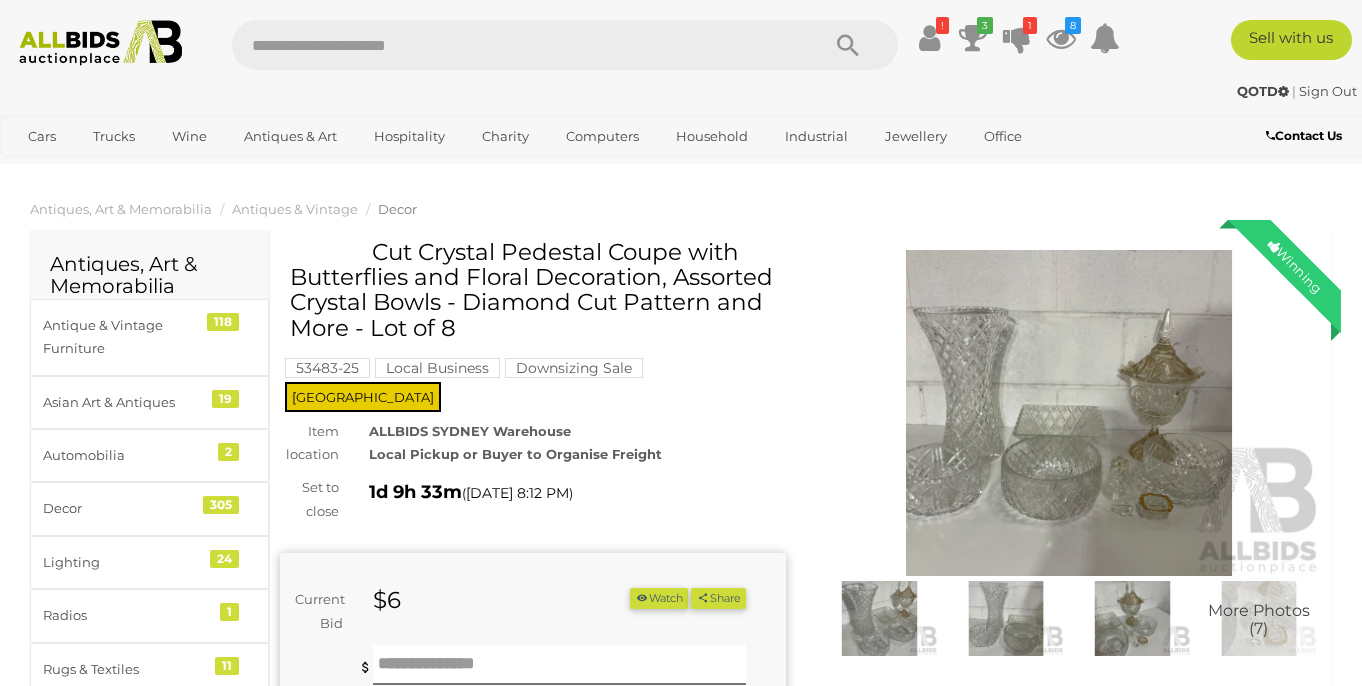 scroll, scrollTop: 0, scrollLeft: 0, axis: both 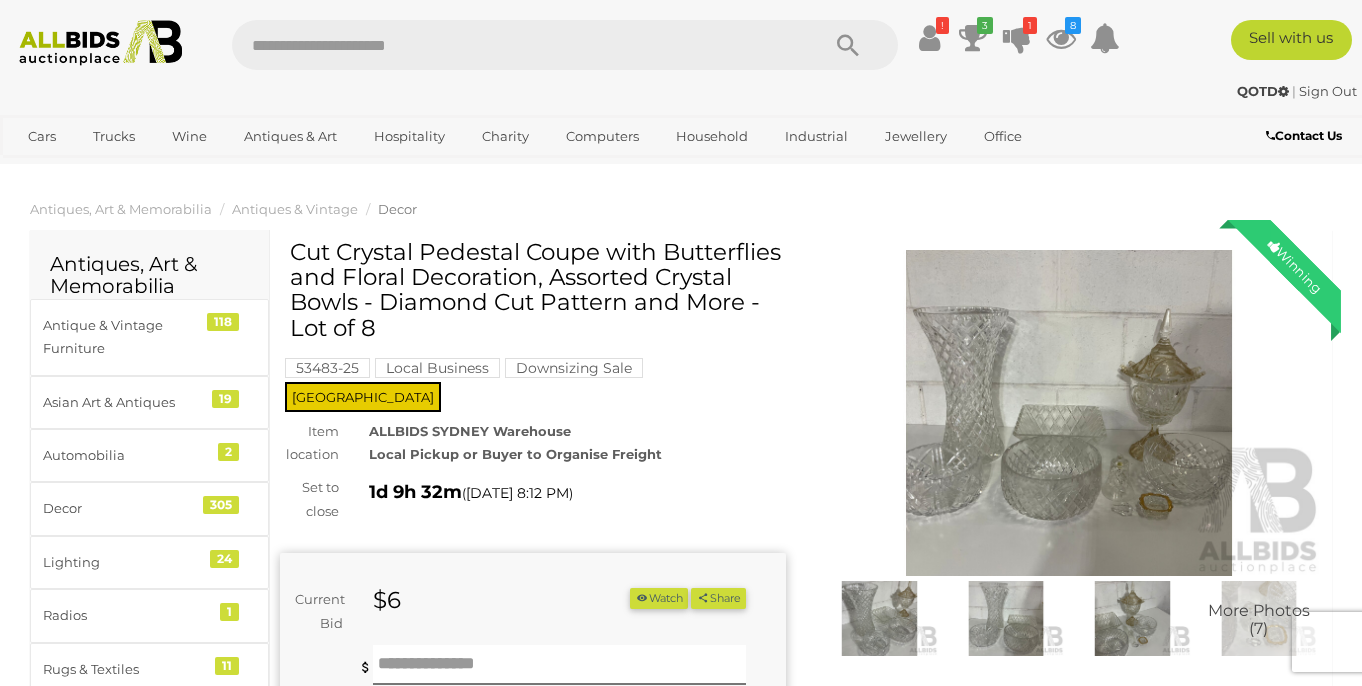 click at bounding box center (1069, 413) 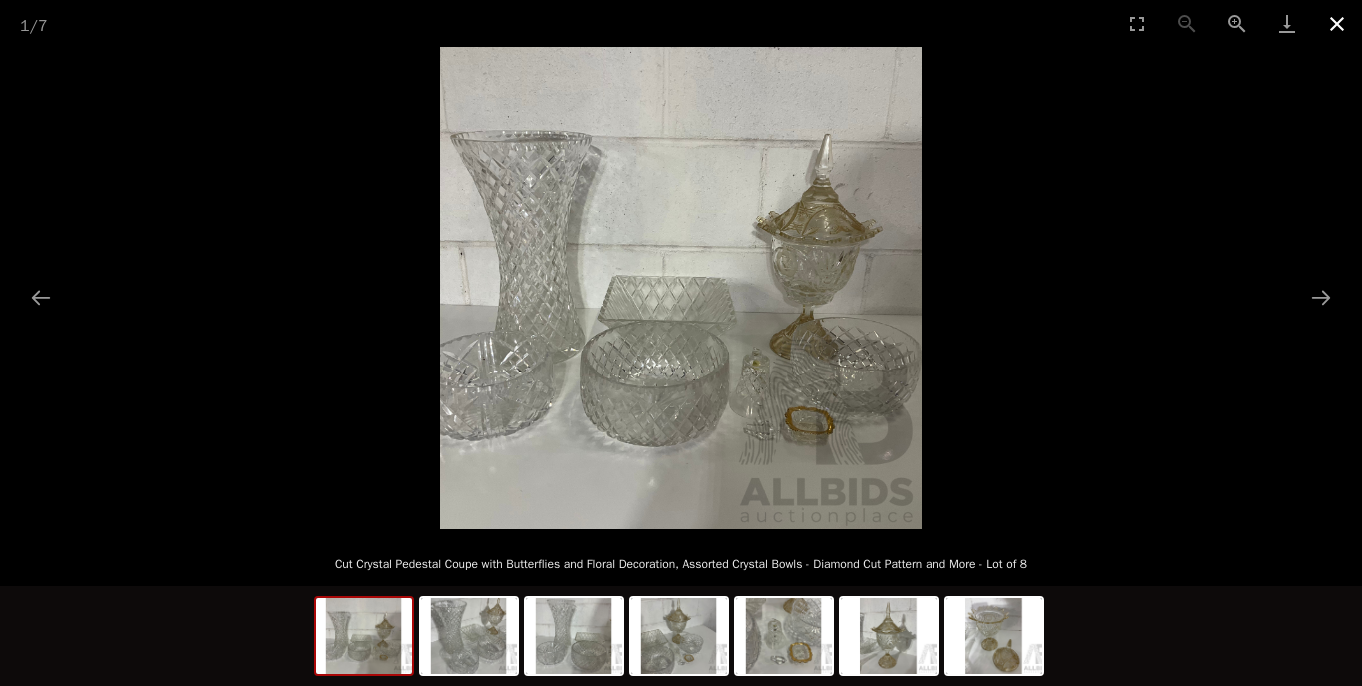 click at bounding box center [1337, 23] 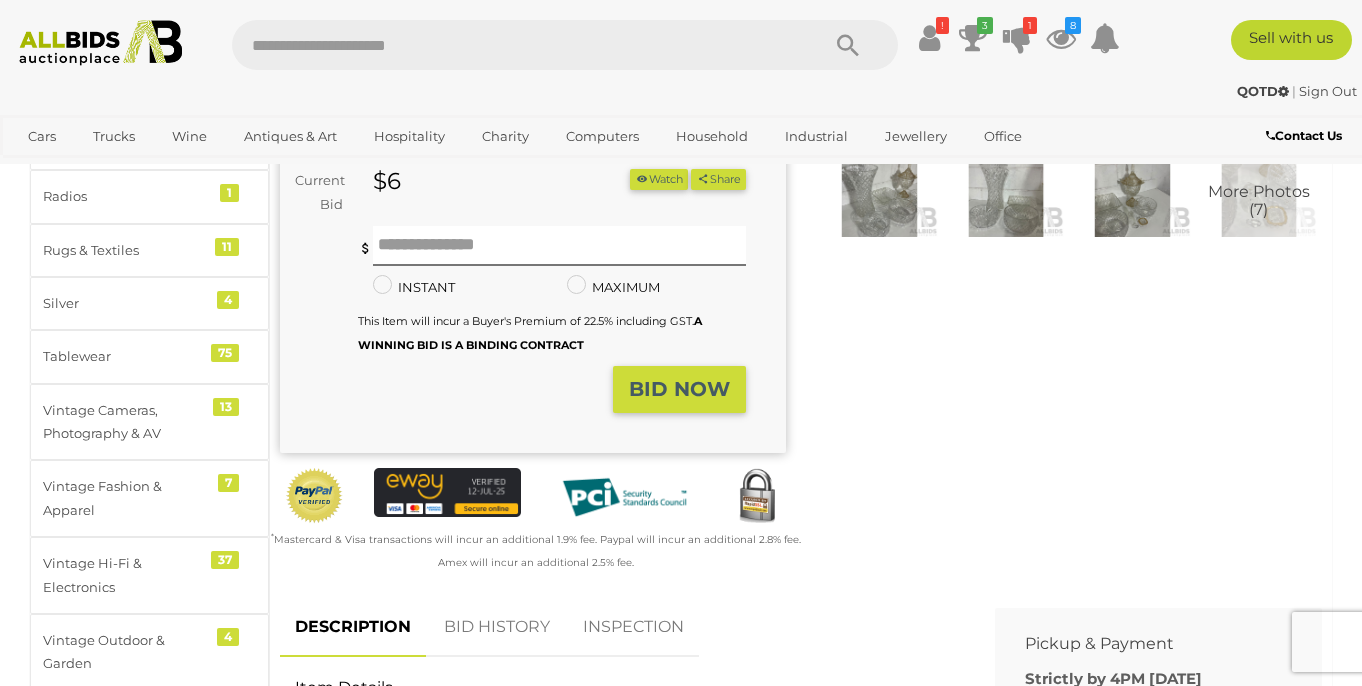 scroll, scrollTop: 440, scrollLeft: 0, axis: vertical 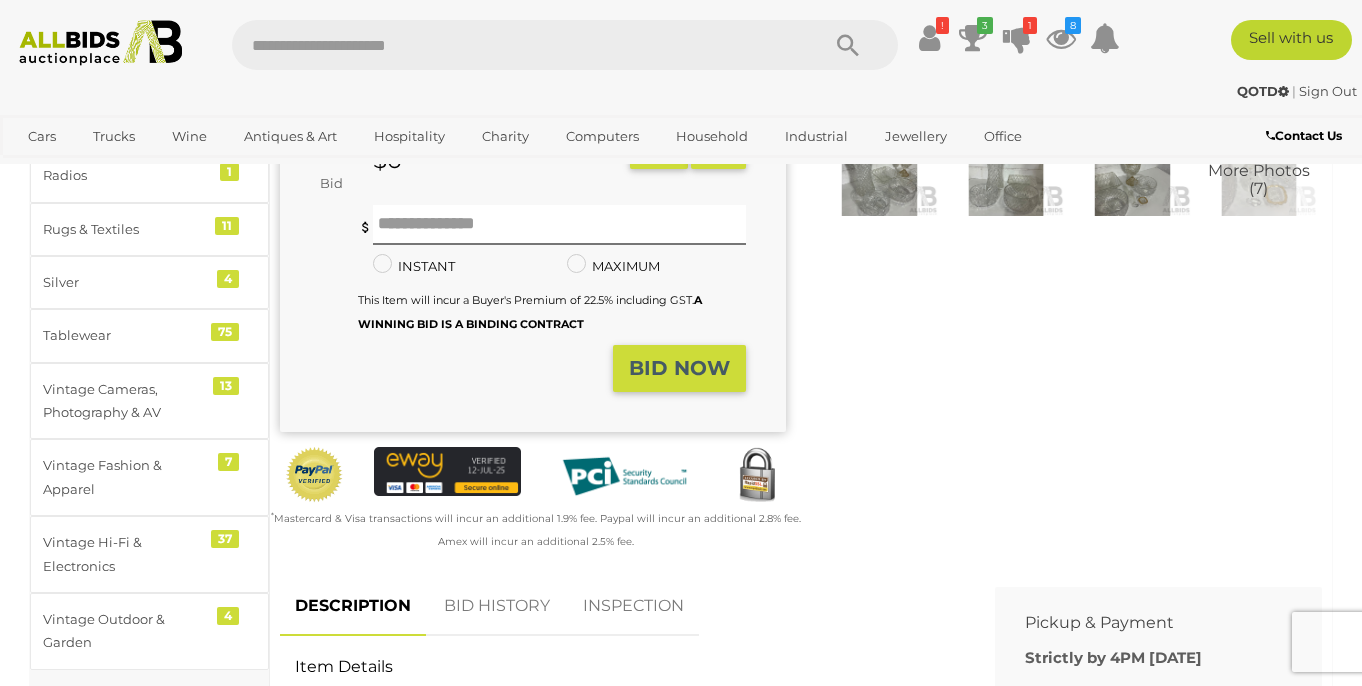 click on "BID HISTORY" at bounding box center [497, 606] 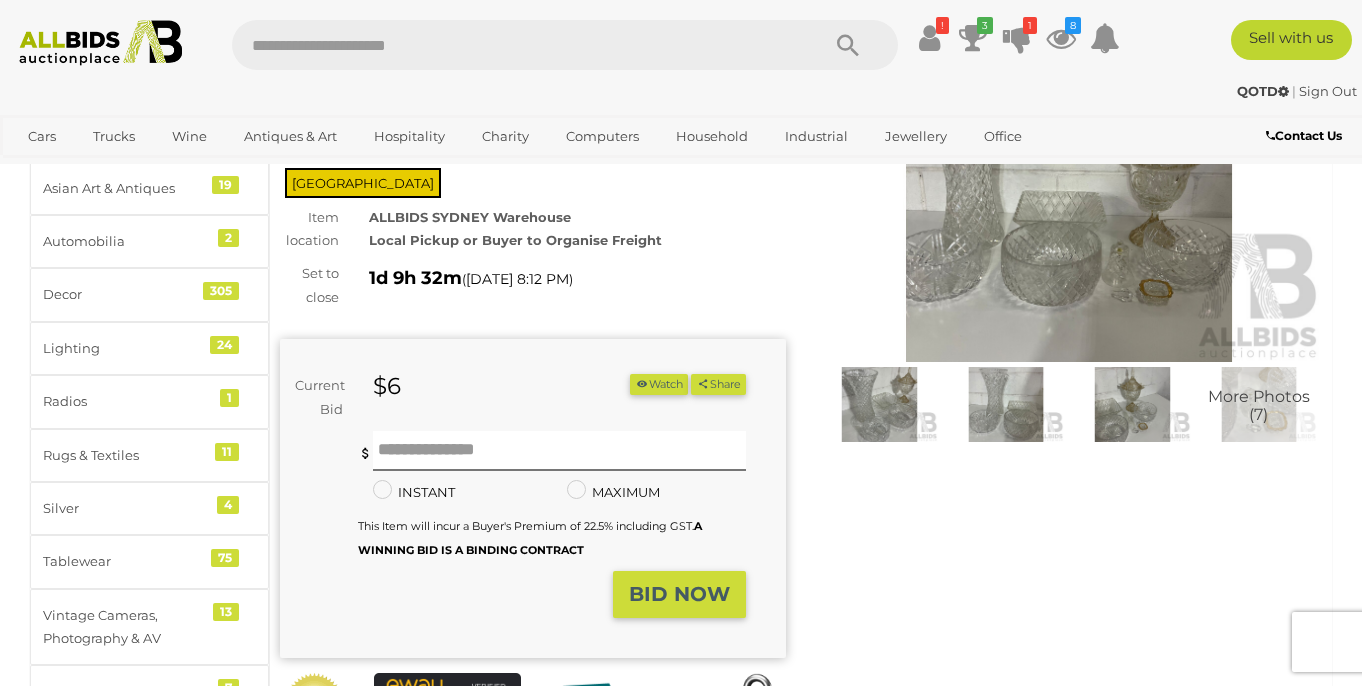 scroll, scrollTop: 0, scrollLeft: 0, axis: both 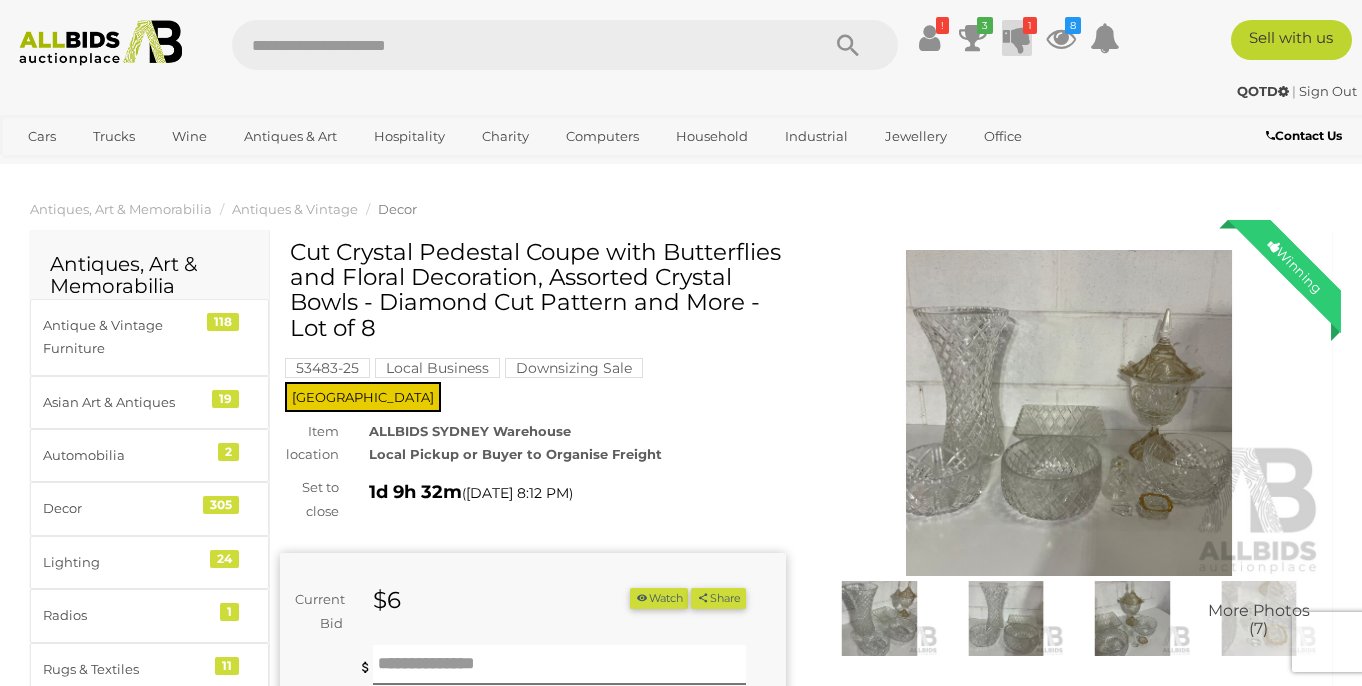 click at bounding box center [1017, 38] 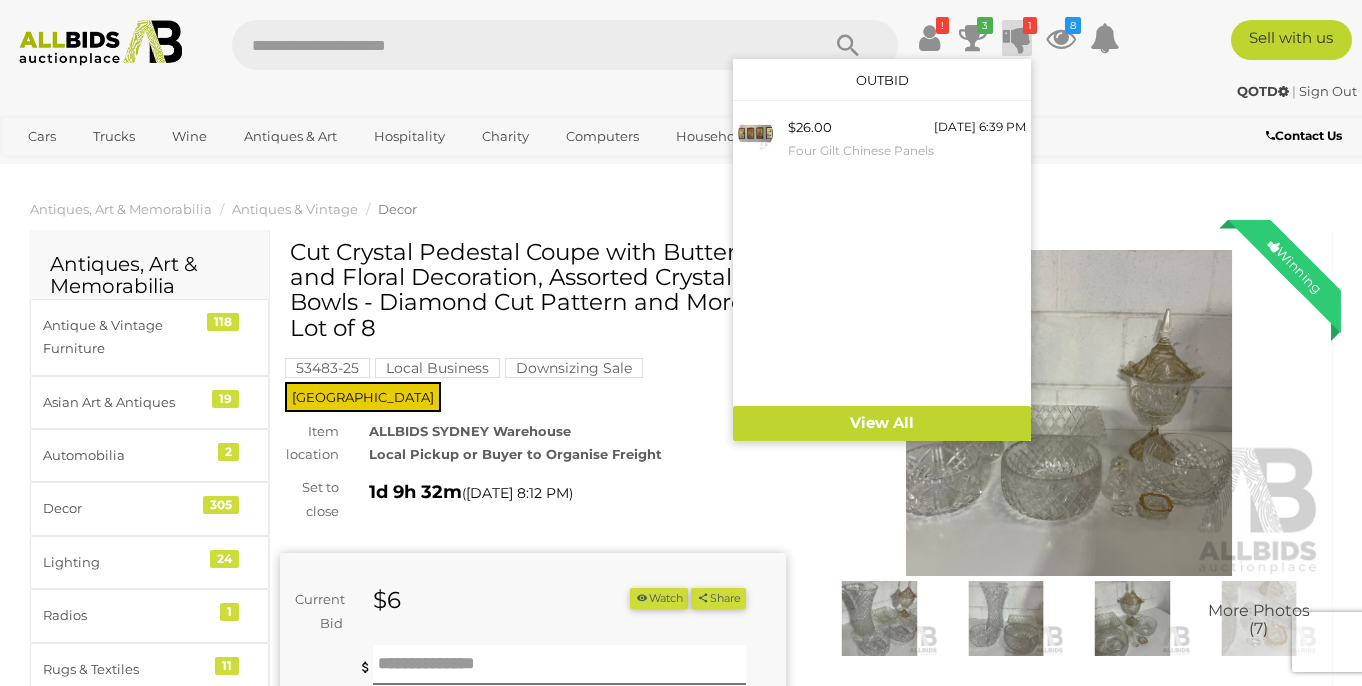 click on "QOTD
|
Sign Out
QOTD
|
Sign Out" at bounding box center [681, 95] 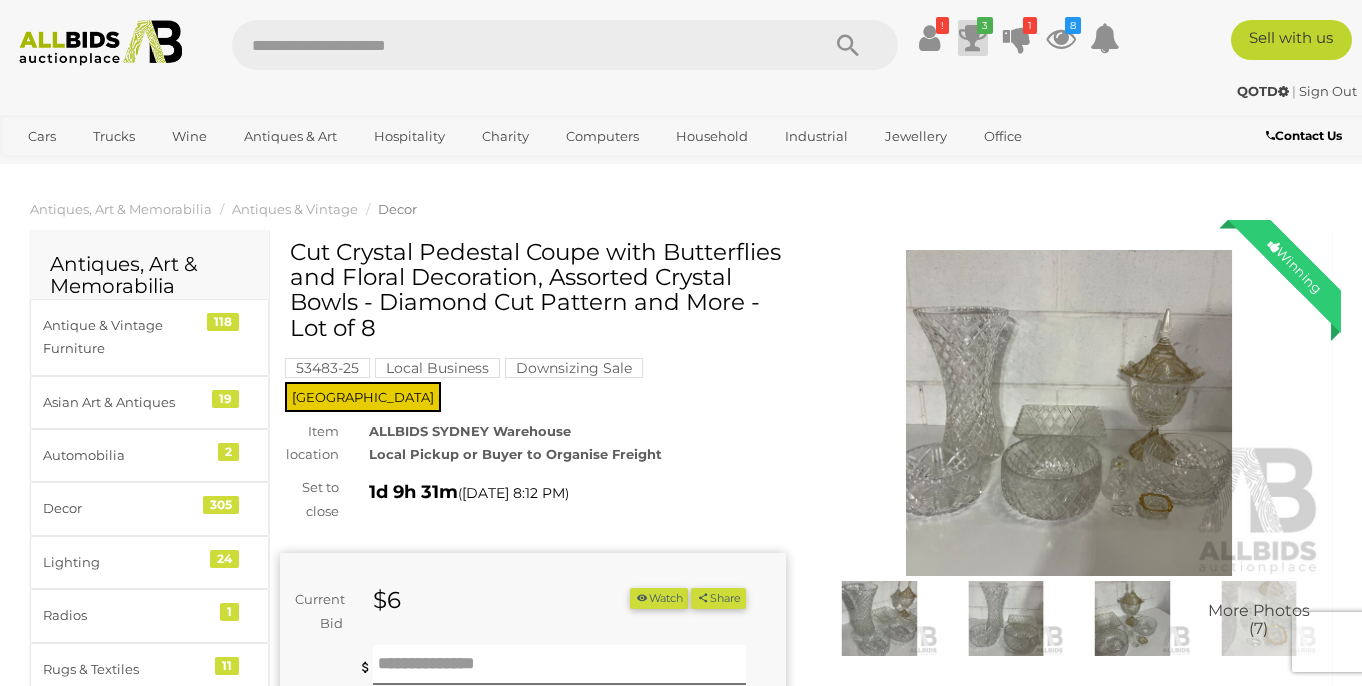 click at bounding box center [973, 38] 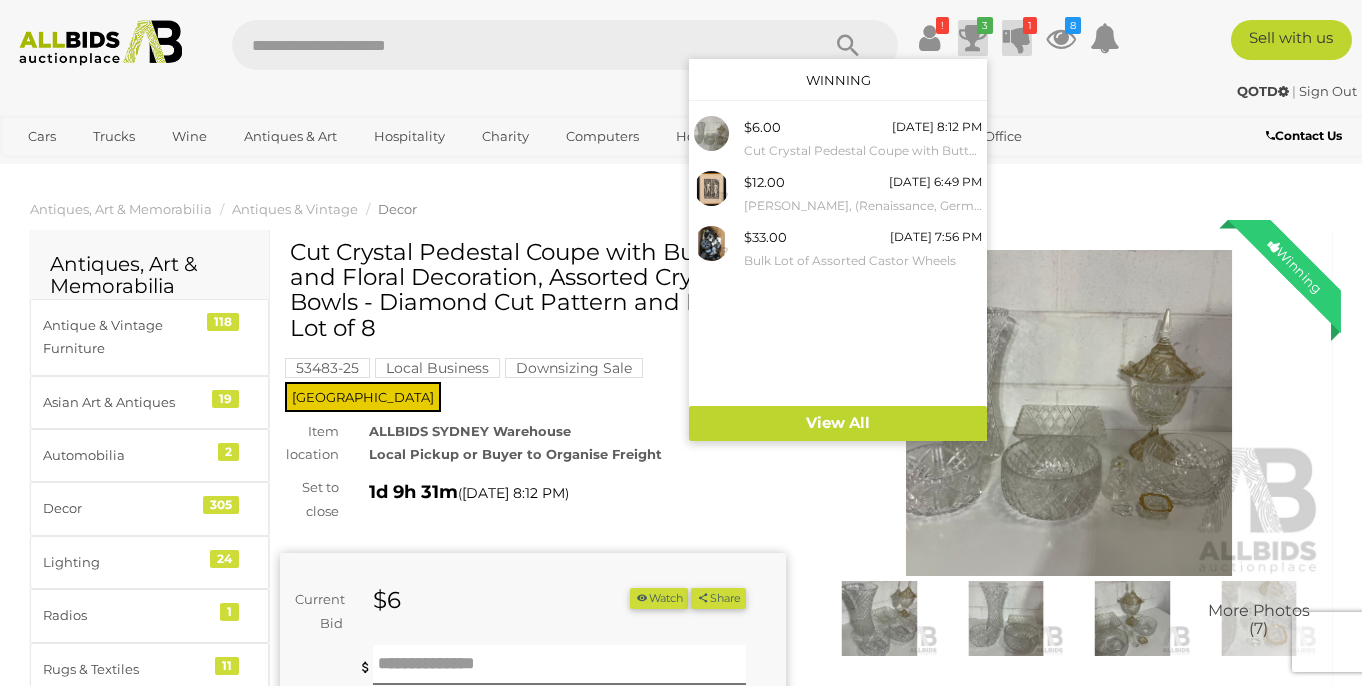 click at bounding box center (1017, 38) 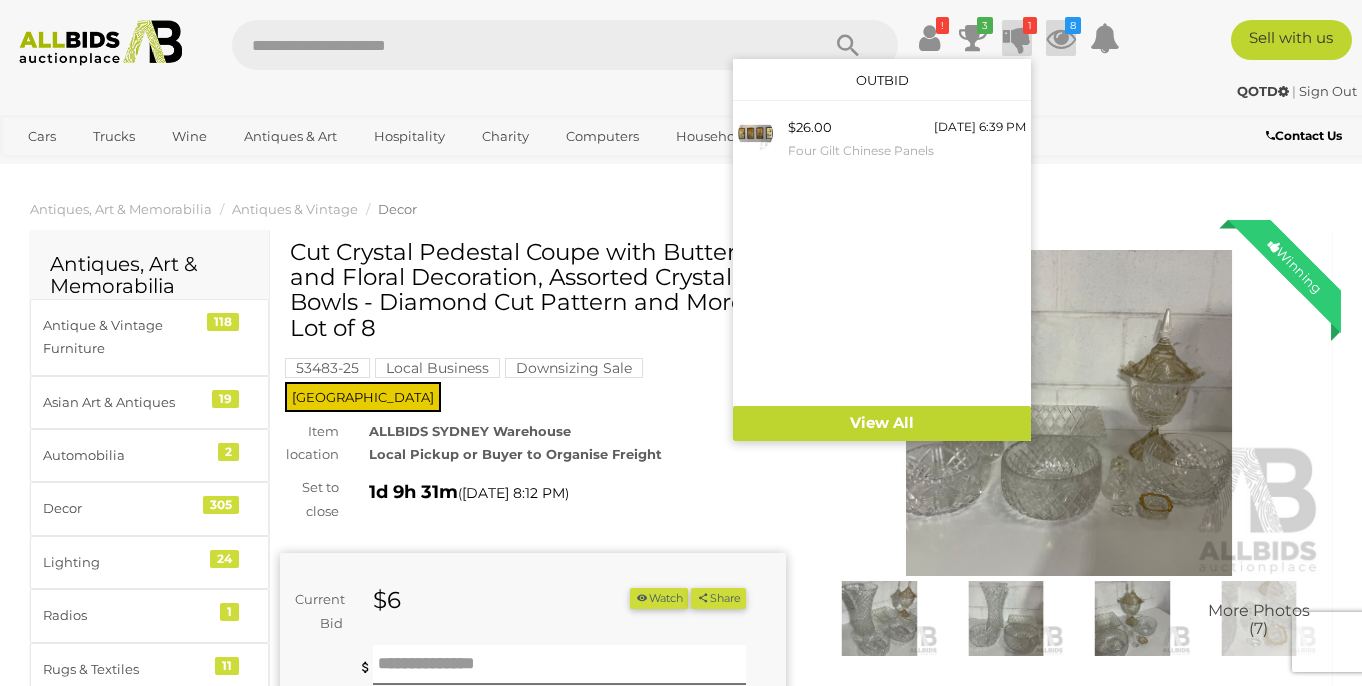 click at bounding box center (1061, 38) 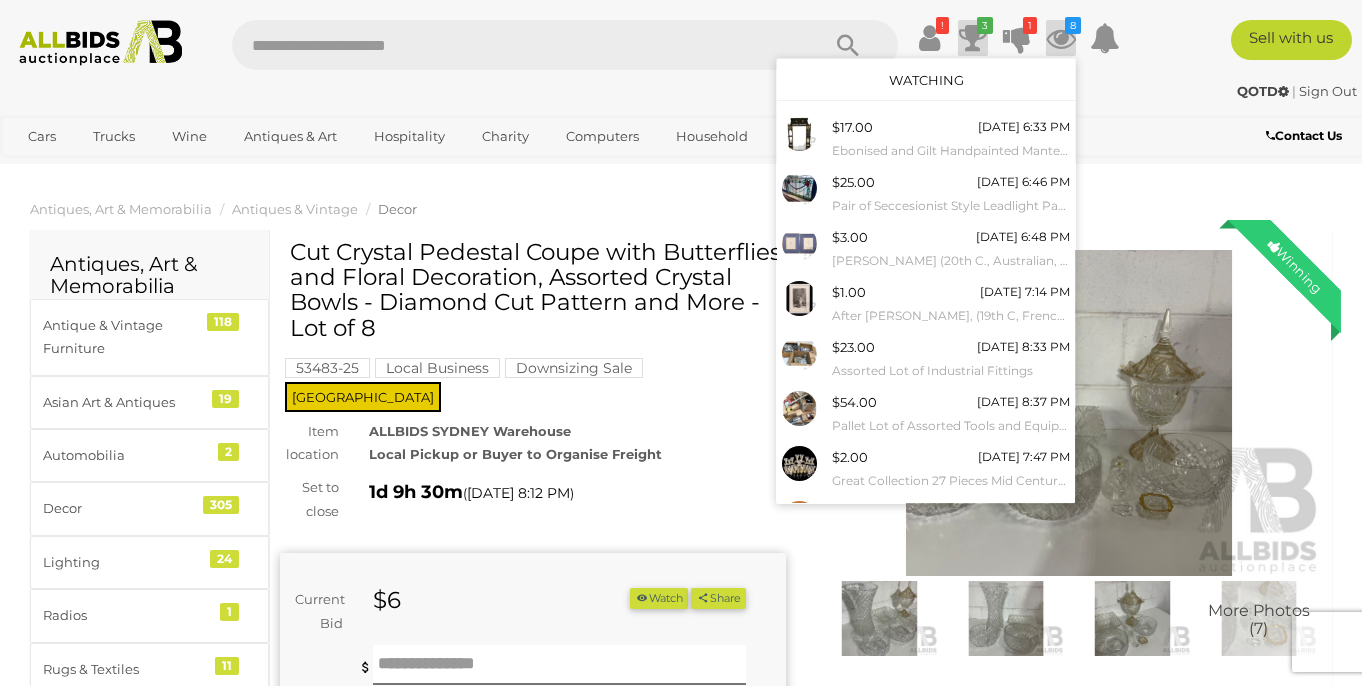 click at bounding box center [973, 38] 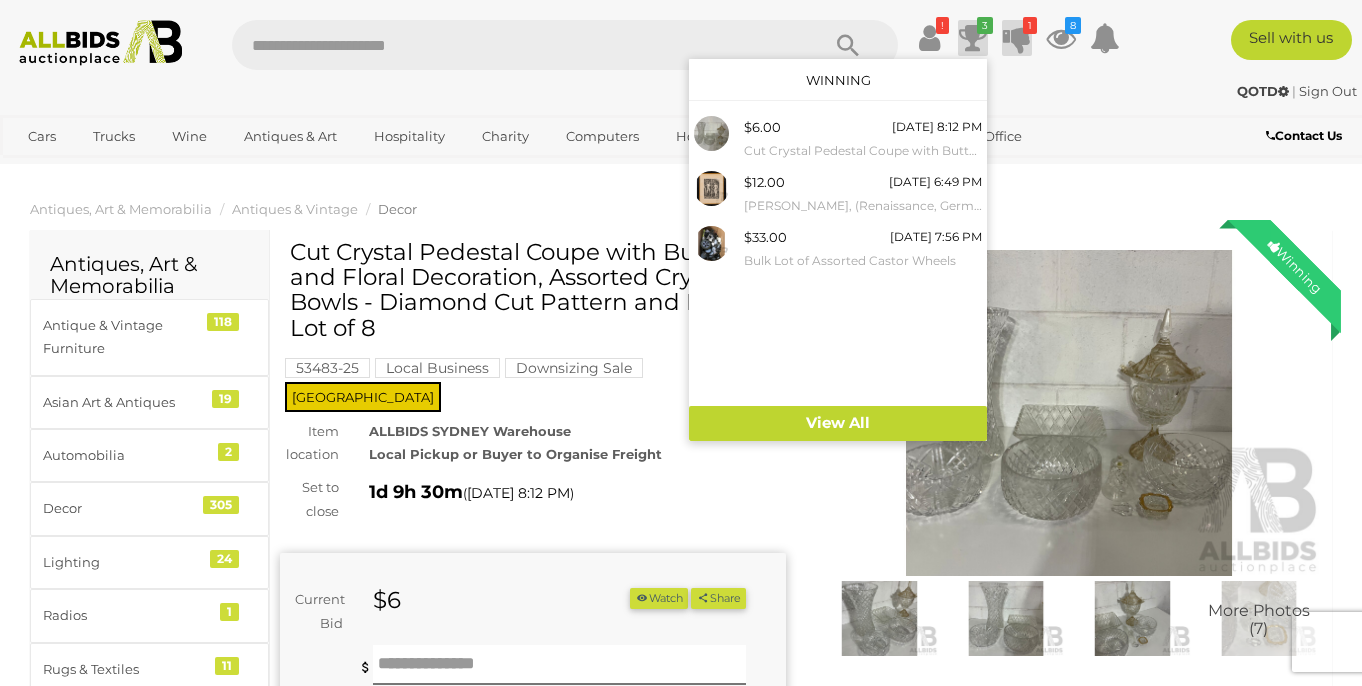click at bounding box center (1017, 38) 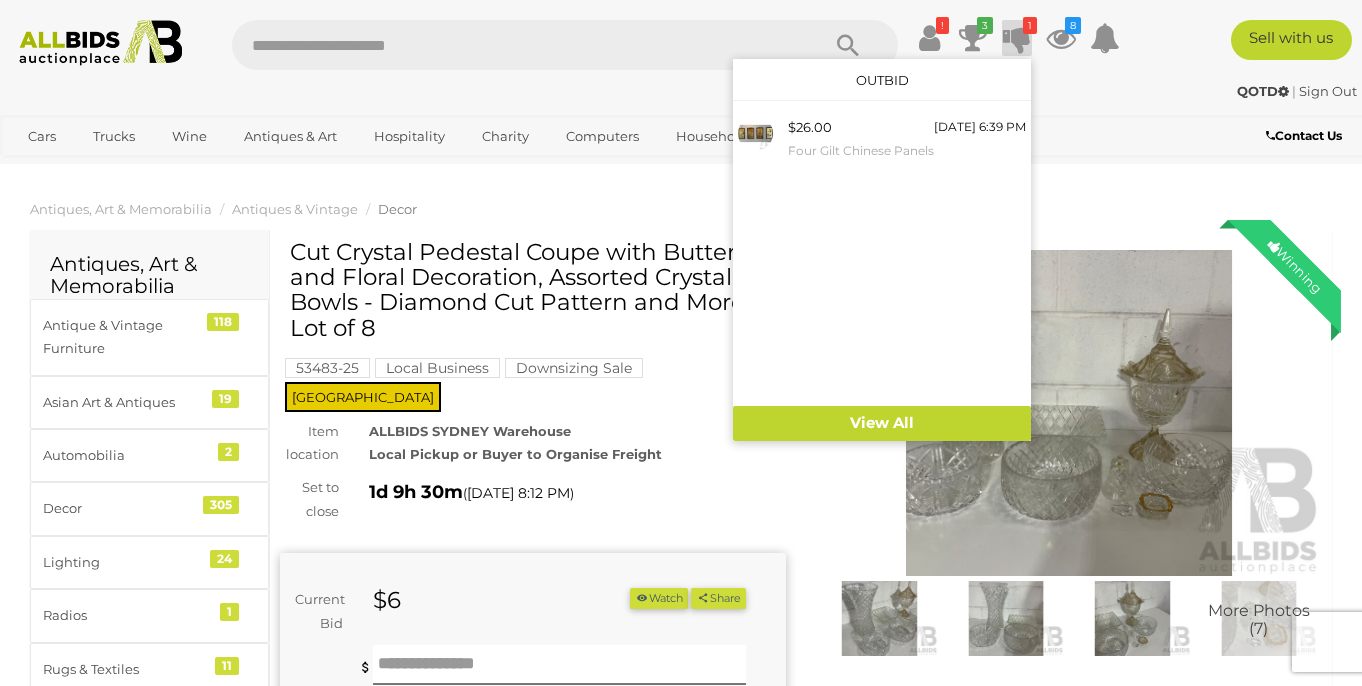 click on "! 3 $6.00" at bounding box center (681, 45) 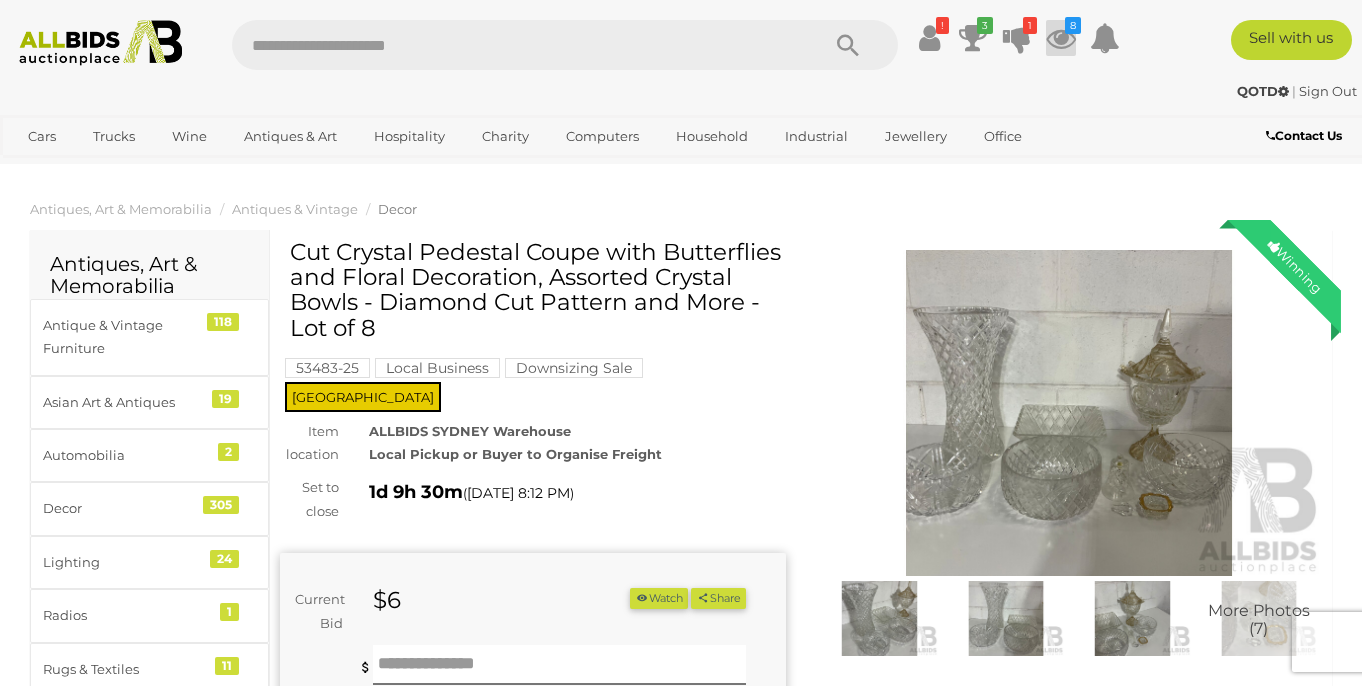 click at bounding box center (1061, 38) 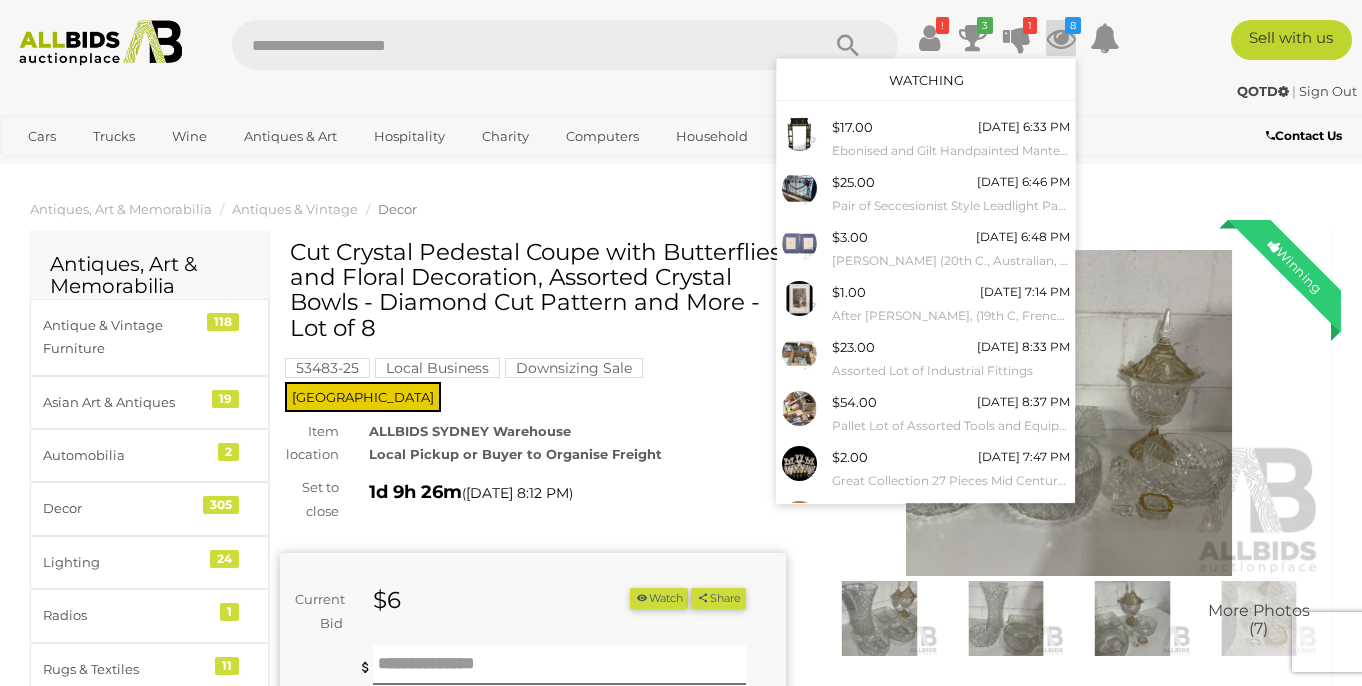 click at bounding box center (515, 45) 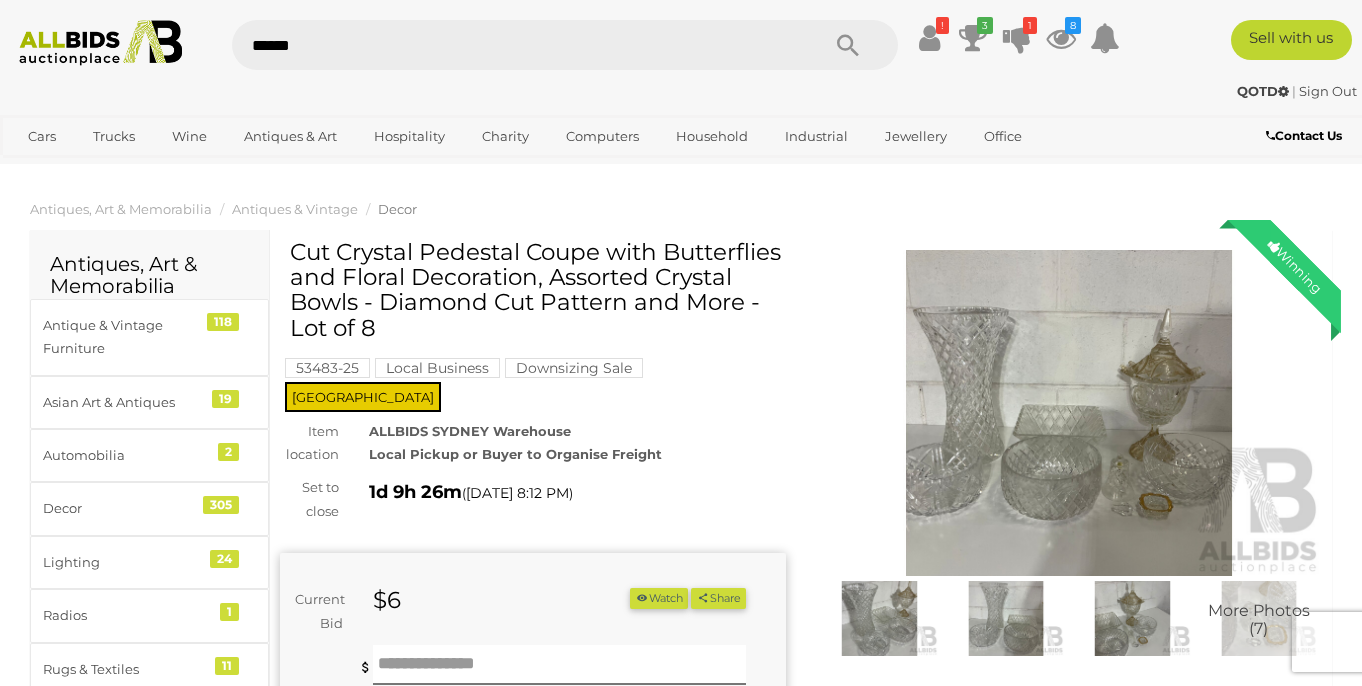 type on "*******" 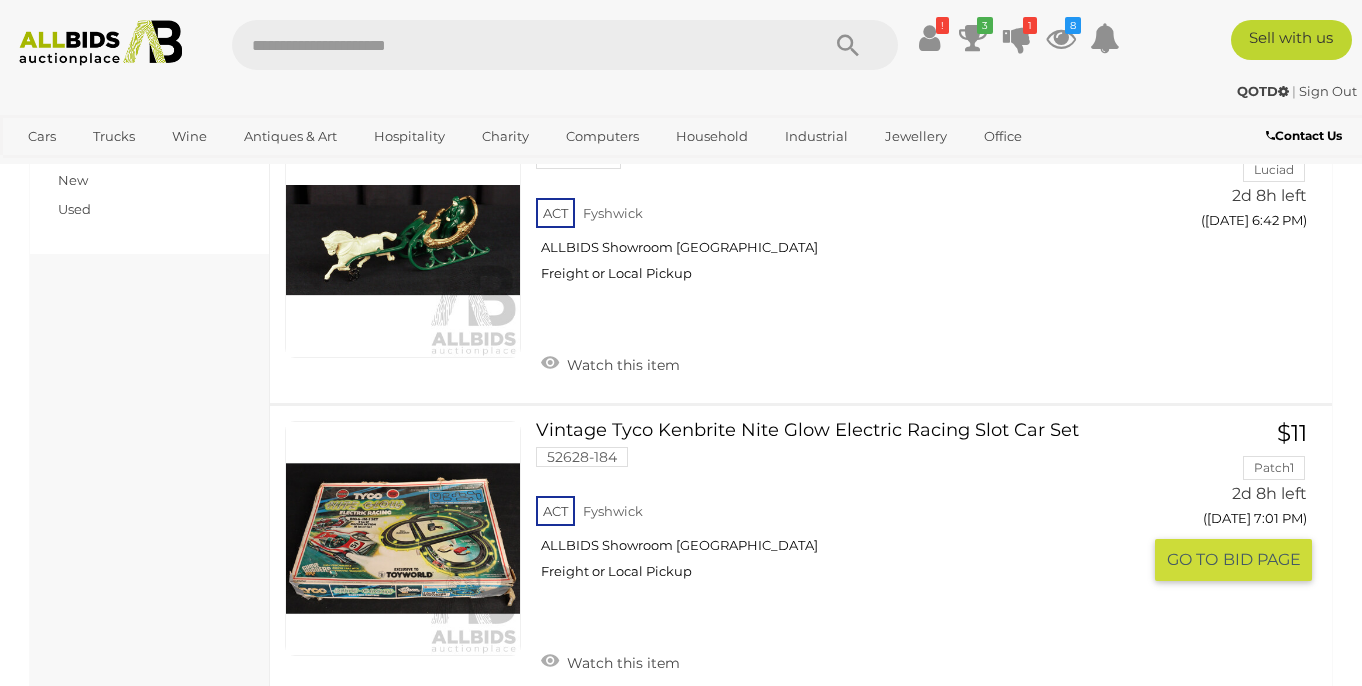 scroll, scrollTop: 2394, scrollLeft: 0, axis: vertical 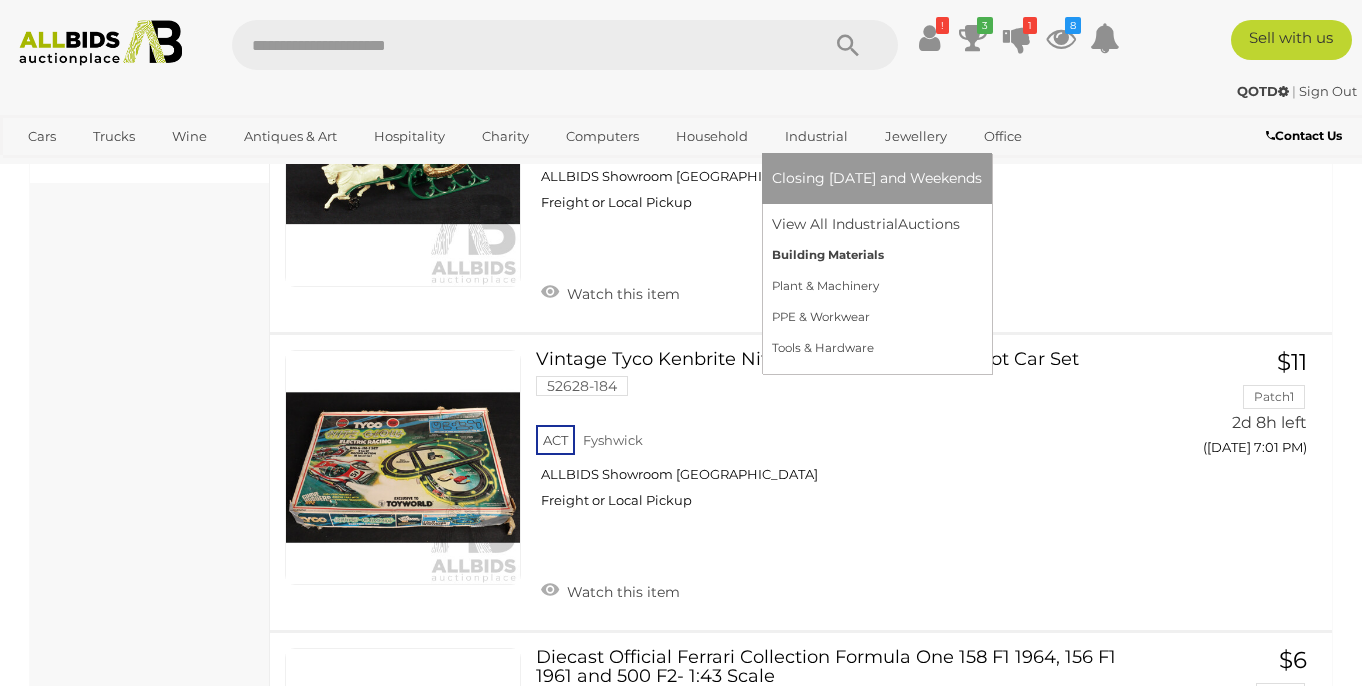 click on "Building Materials" at bounding box center [877, 255] 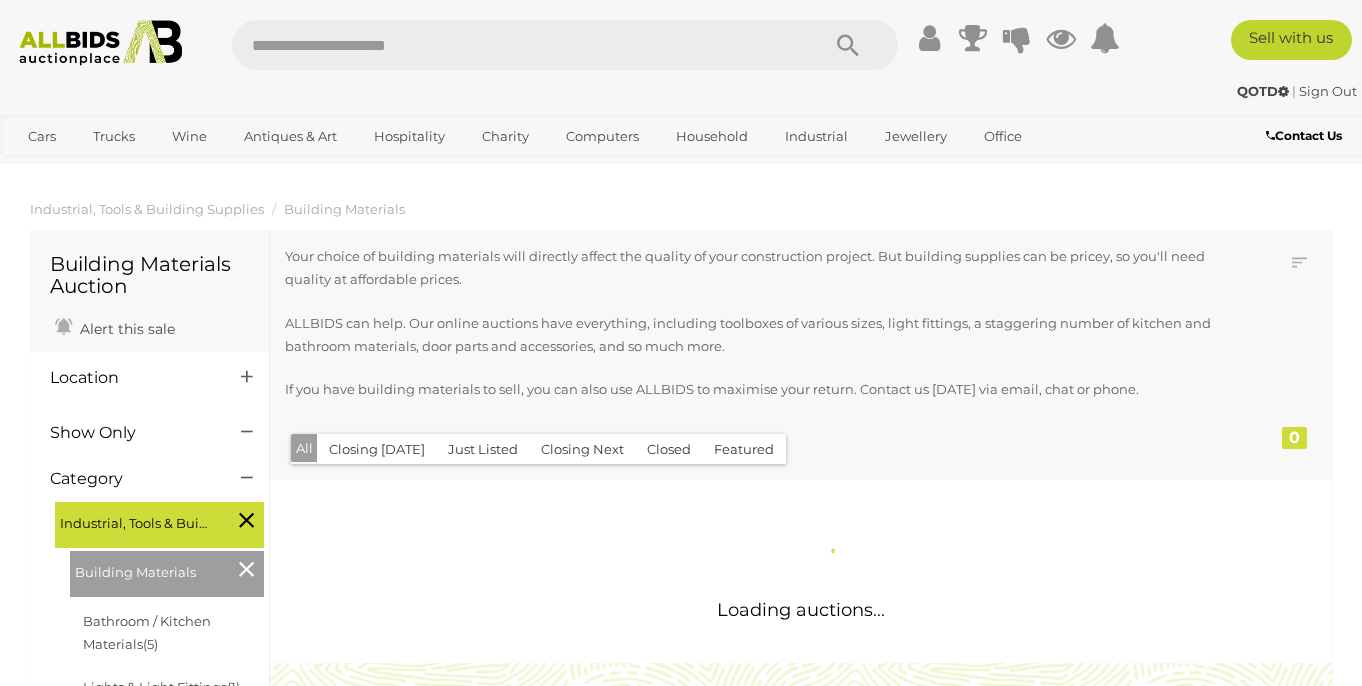 scroll, scrollTop: 0, scrollLeft: 0, axis: both 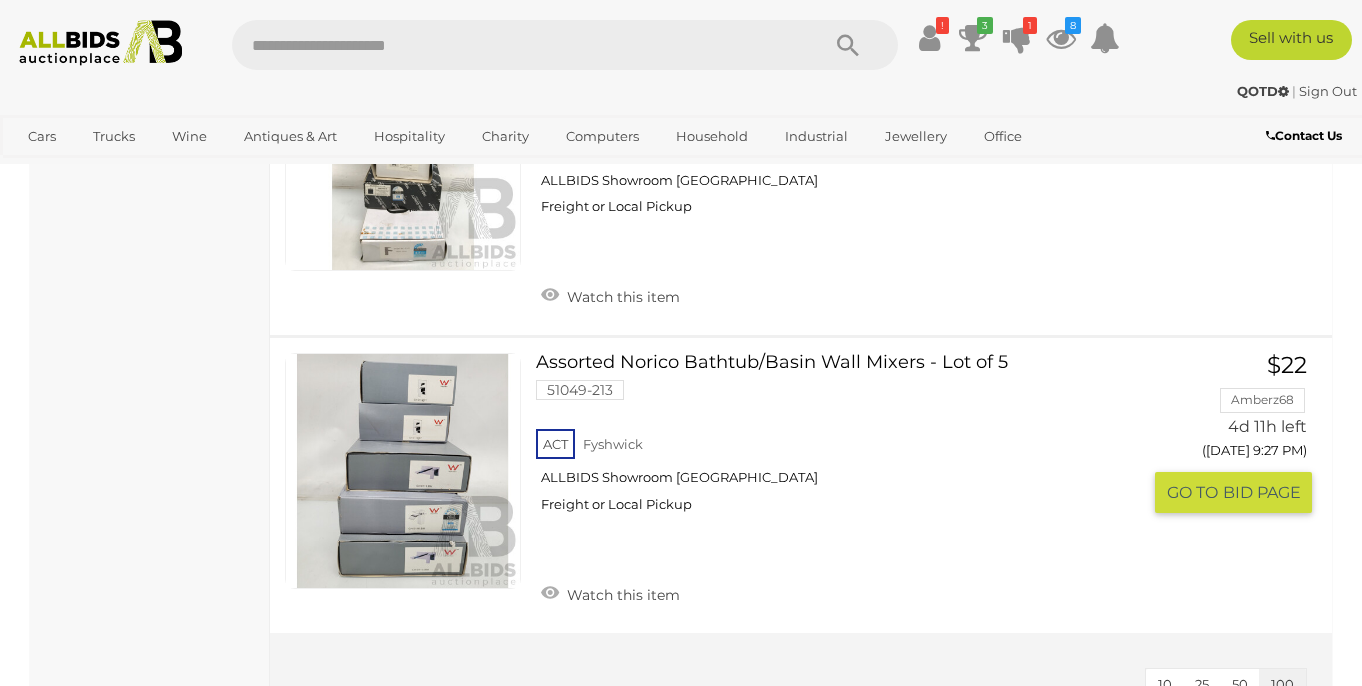 click on "Assorted Norico Bathtub/Basin Wall Mixers - Lot of 5
51049-213
ACT
Fyshwick" at bounding box center [846, 440] 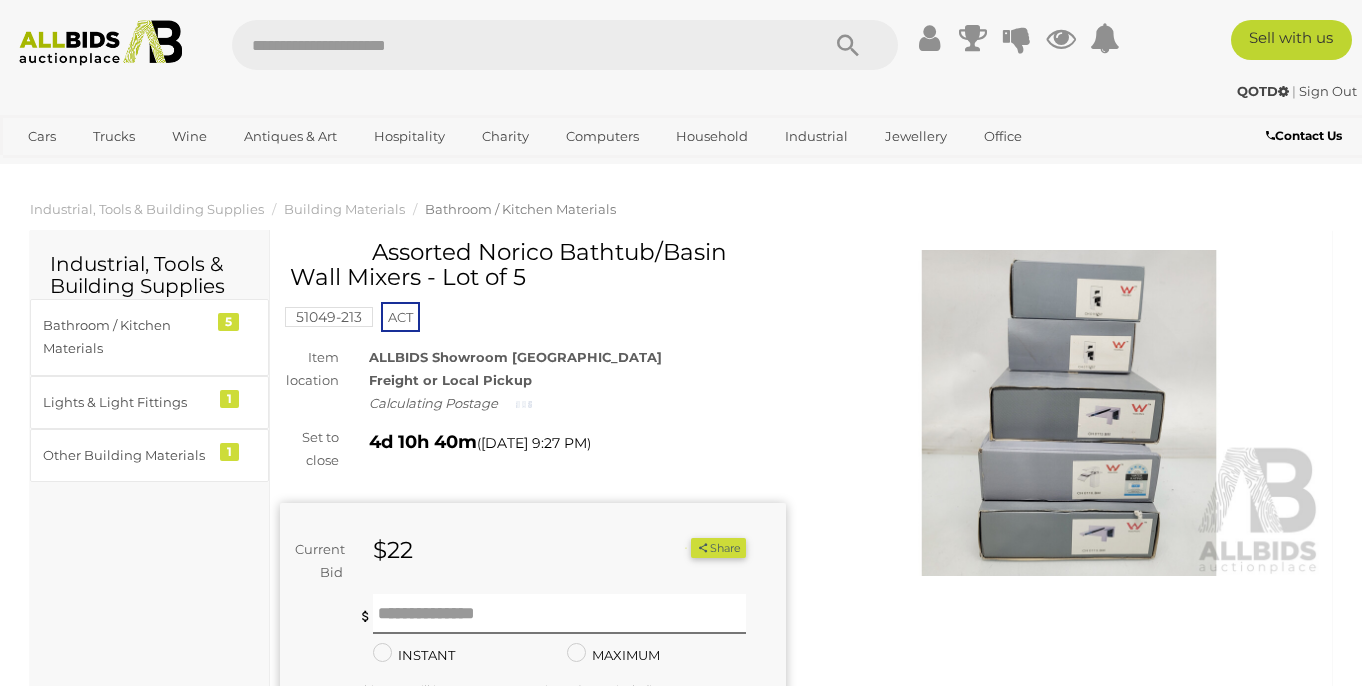 scroll, scrollTop: 0, scrollLeft: 0, axis: both 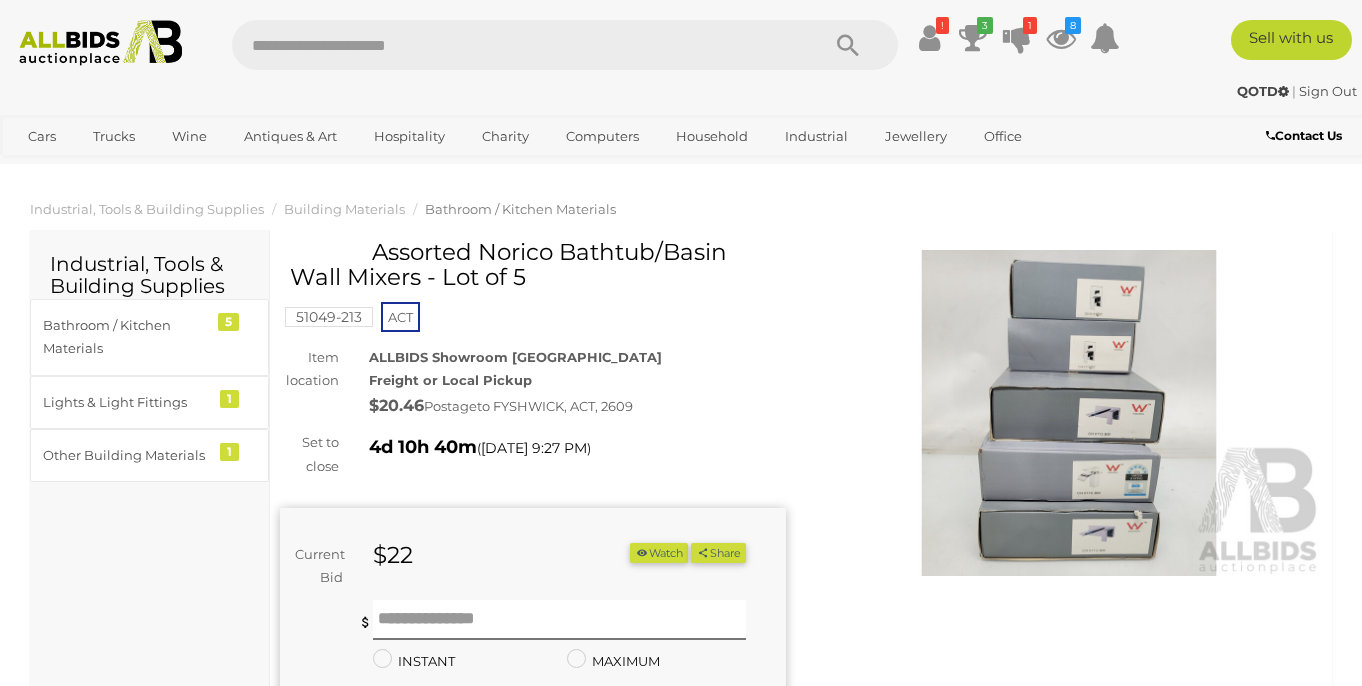 click at bounding box center [1069, 413] 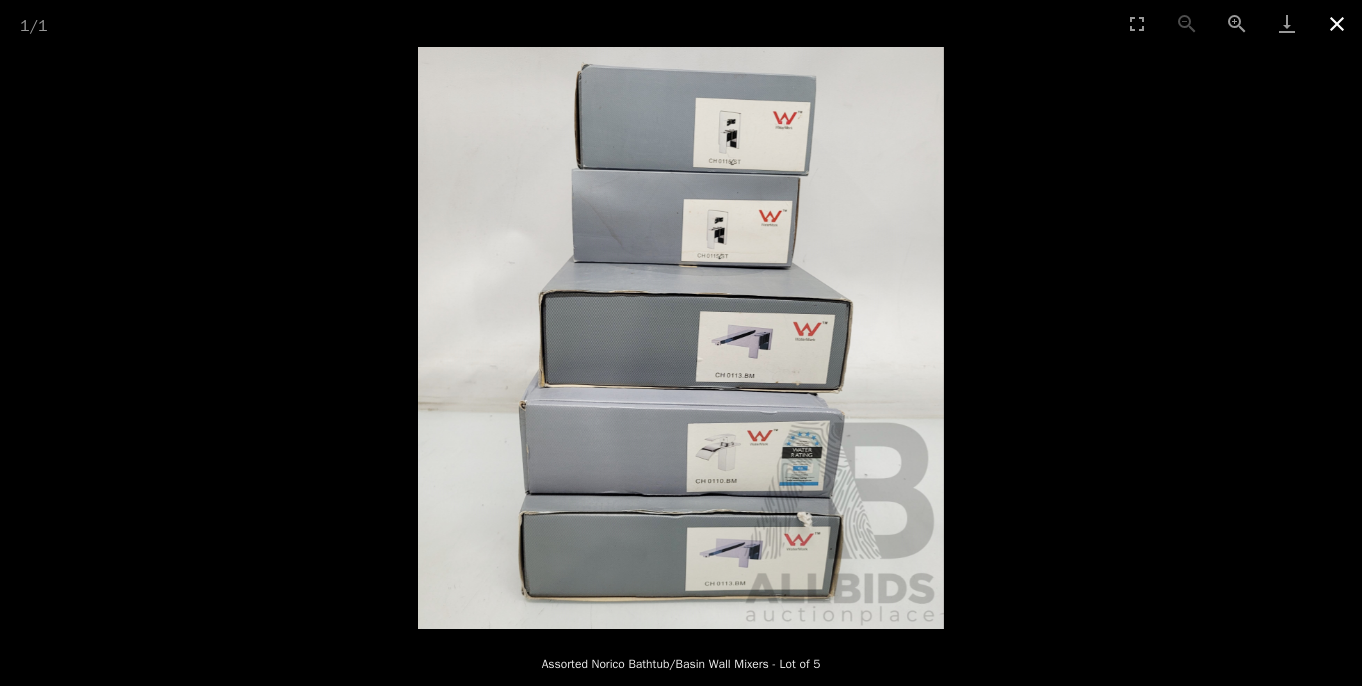 click at bounding box center [1337, 23] 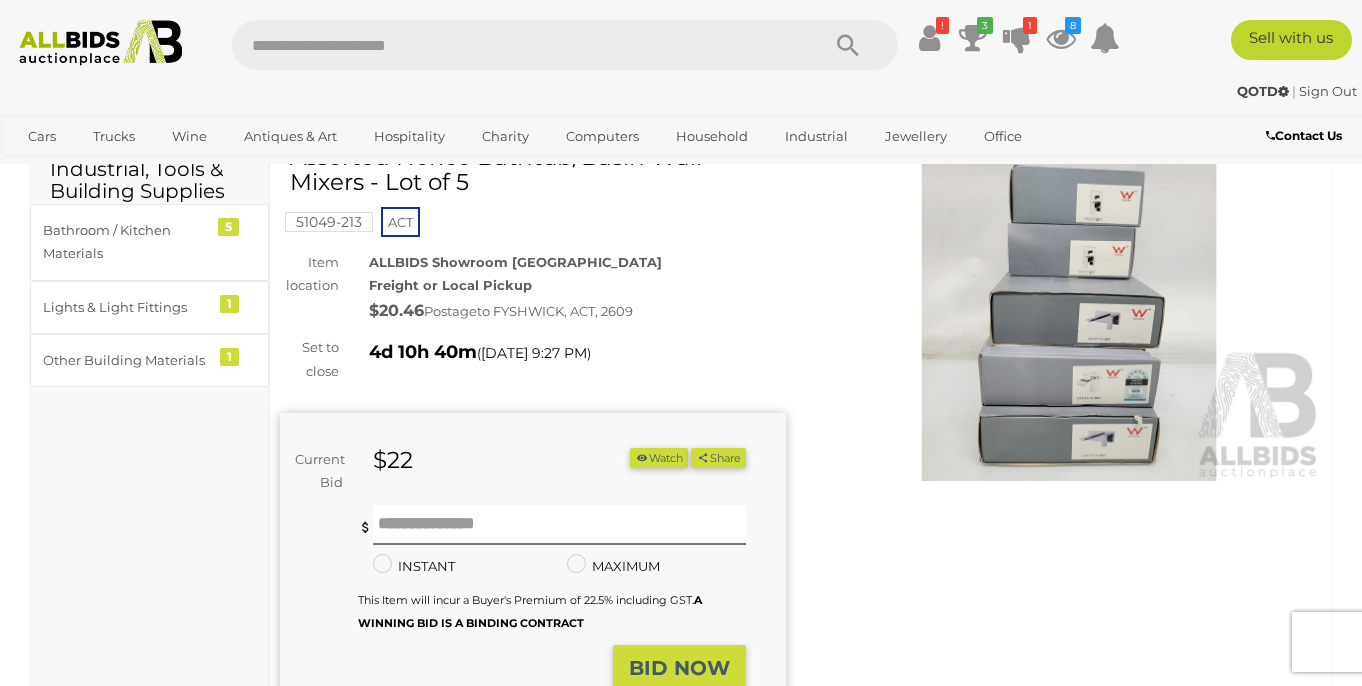 scroll, scrollTop: 93, scrollLeft: 0, axis: vertical 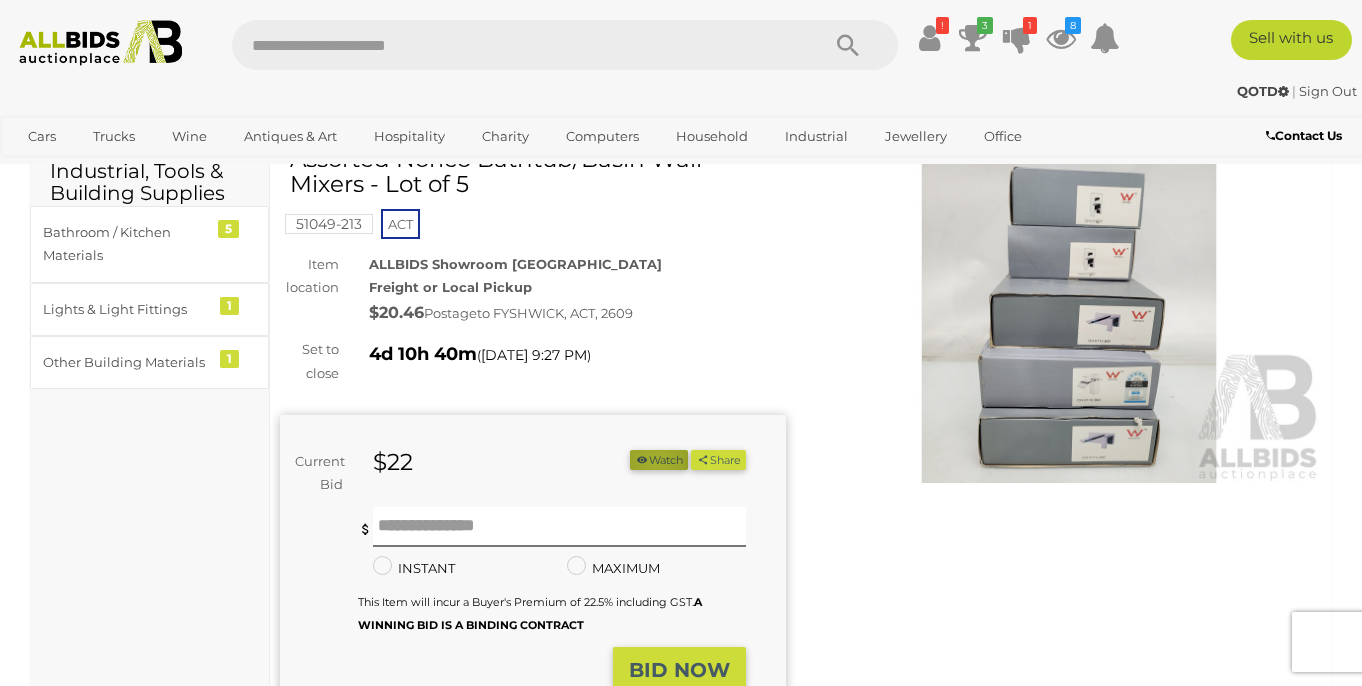 click on "Watch" at bounding box center (659, 460) 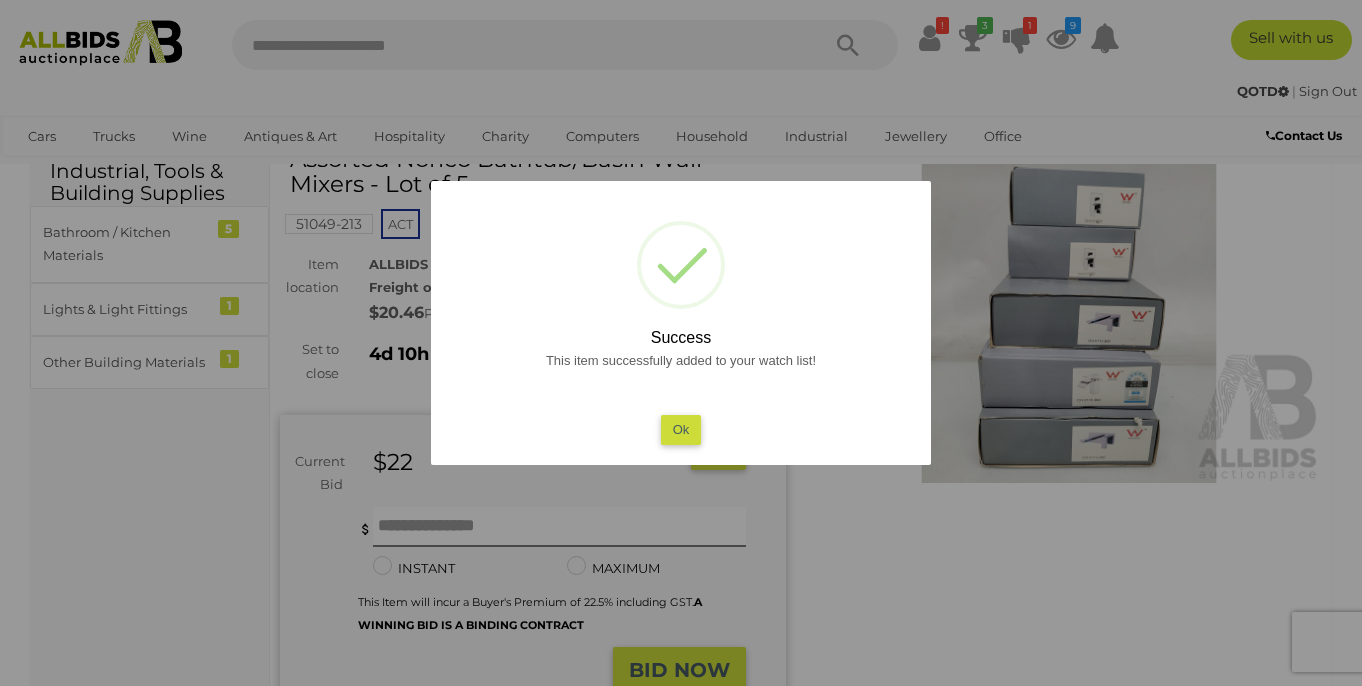 click on "Ok" at bounding box center [681, 429] 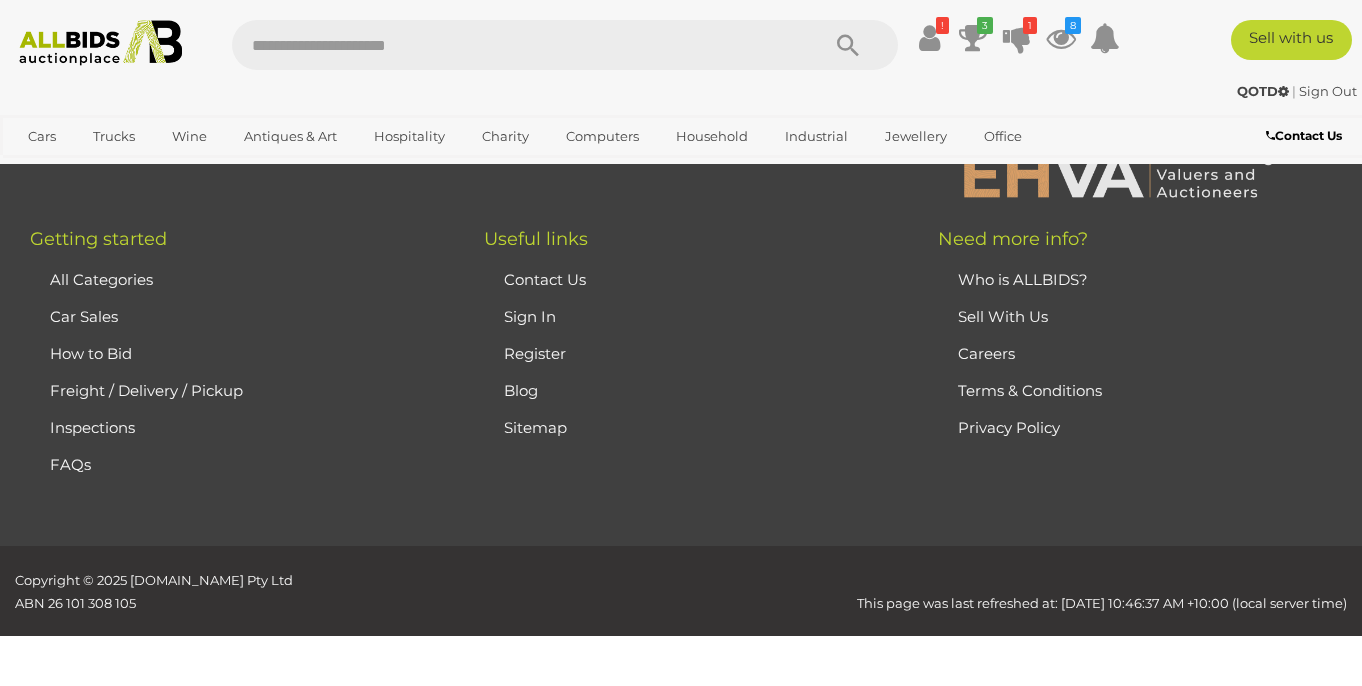scroll, scrollTop: 1921, scrollLeft: 0, axis: vertical 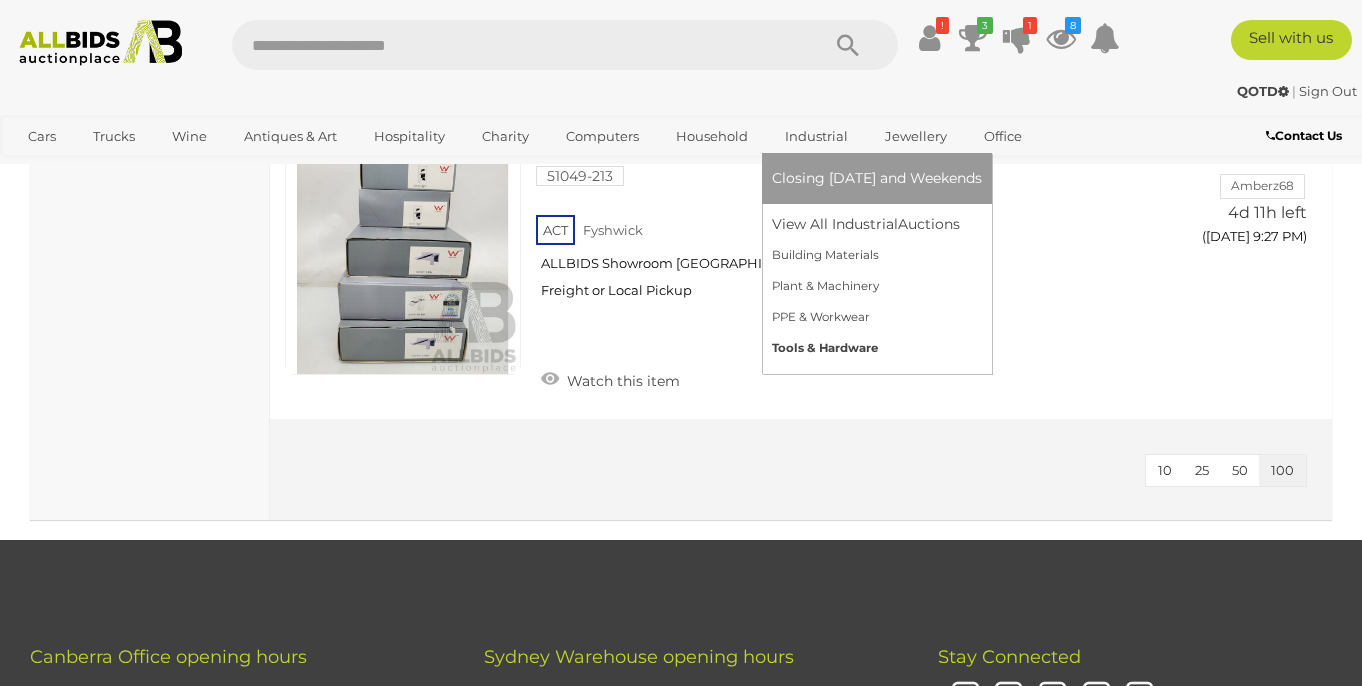 click on "Tools & Hardware" at bounding box center (877, 348) 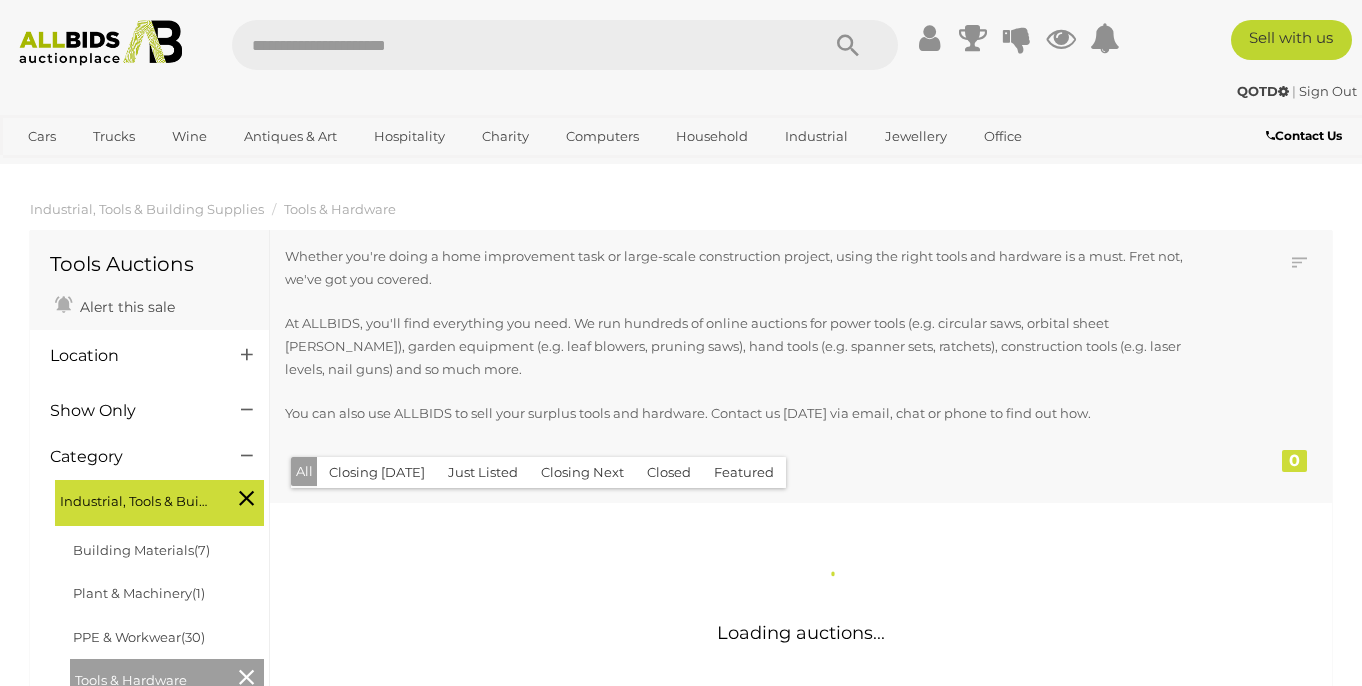 scroll, scrollTop: 0, scrollLeft: 0, axis: both 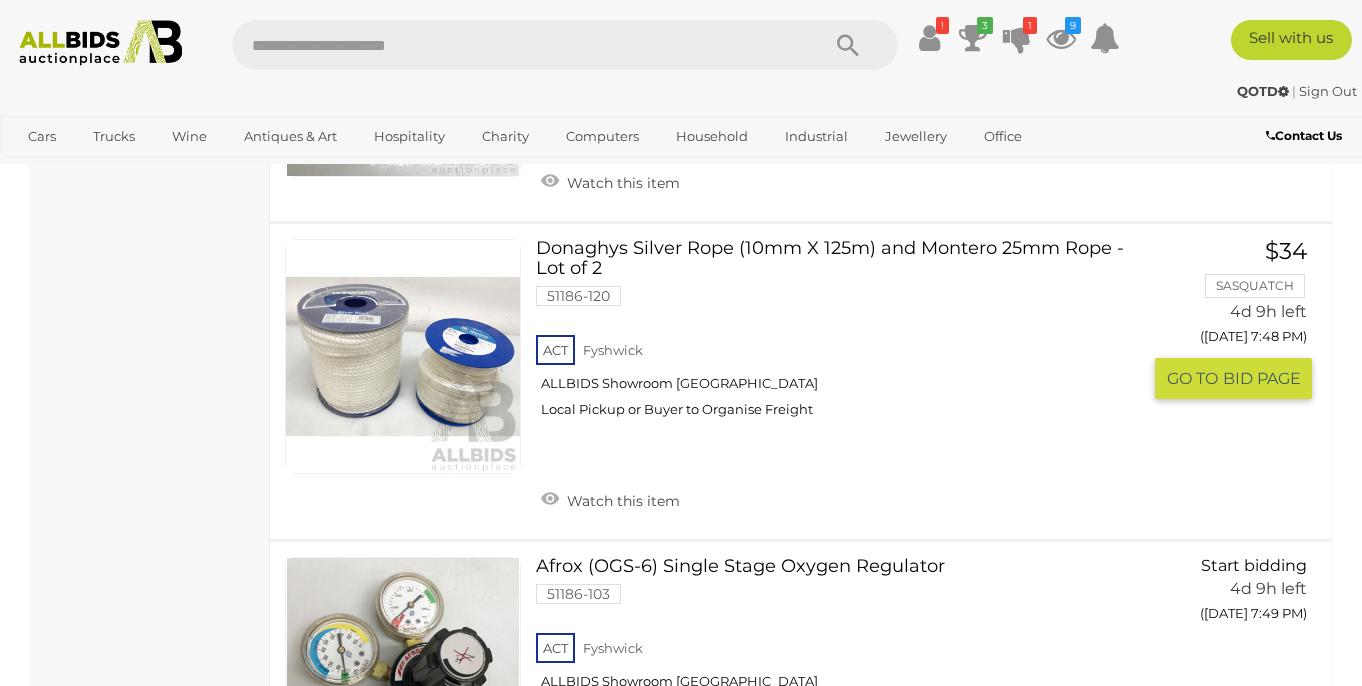 click on "Donaghys Silver Rope (10mm X 125m) and Montero 25mm Rope - Lot of 2
51186-120
ACT
Fyshwick" at bounding box center (846, 336) 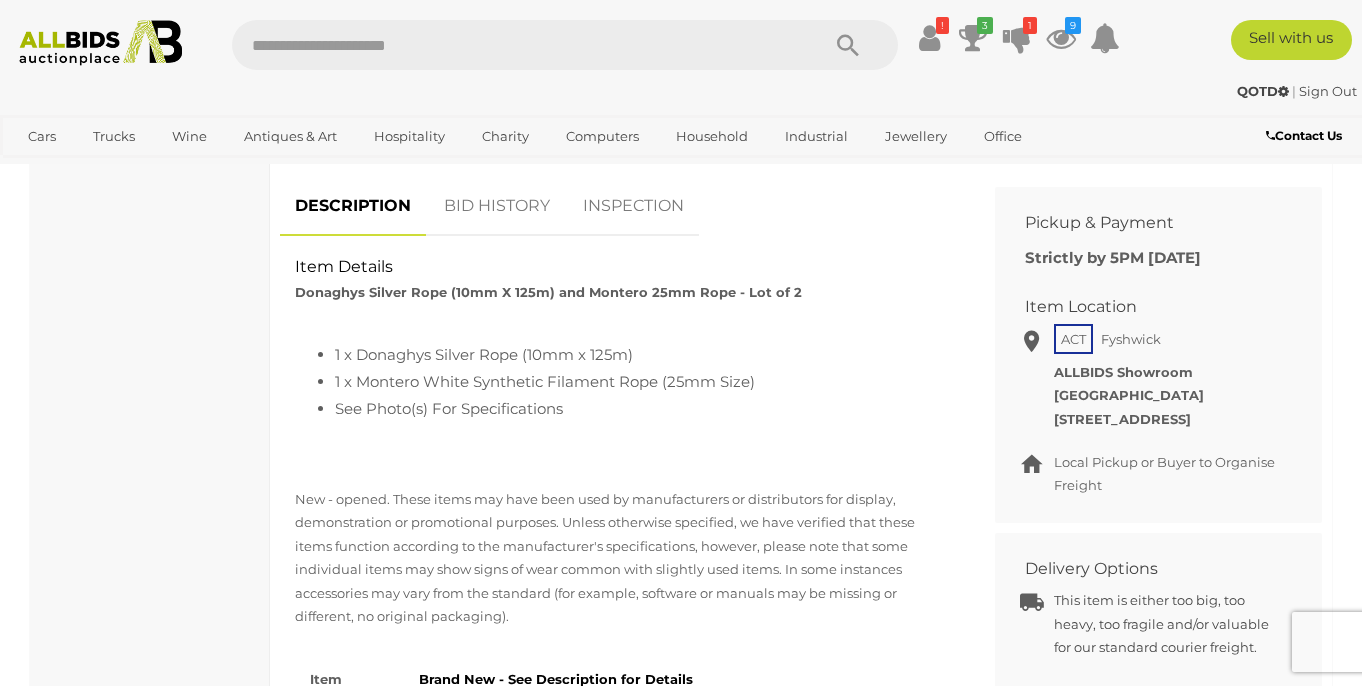 scroll, scrollTop: 769, scrollLeft: 0, axis: vertical 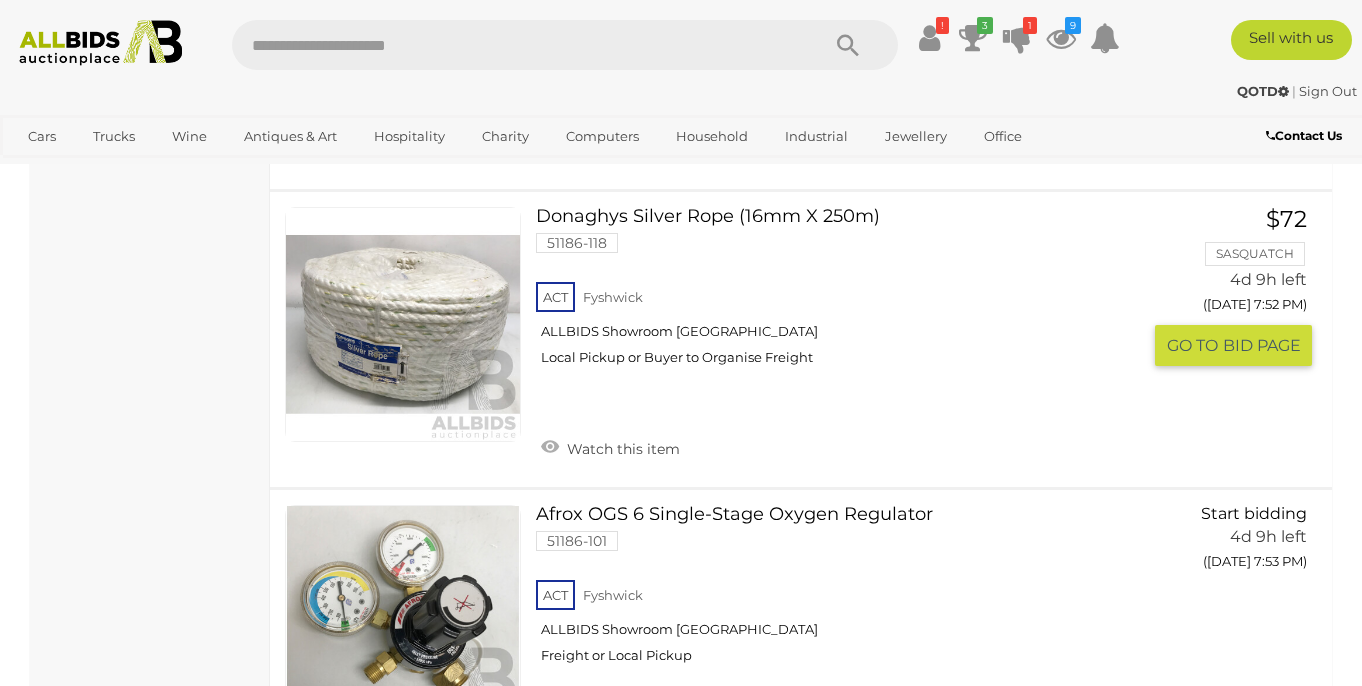 click on "Donaghys Silver Rope (16mm X 250m)
51186-118
ACT
Fyshwick ALLBIDS Showroom Fyshwick" at bounding box center (846, 294) 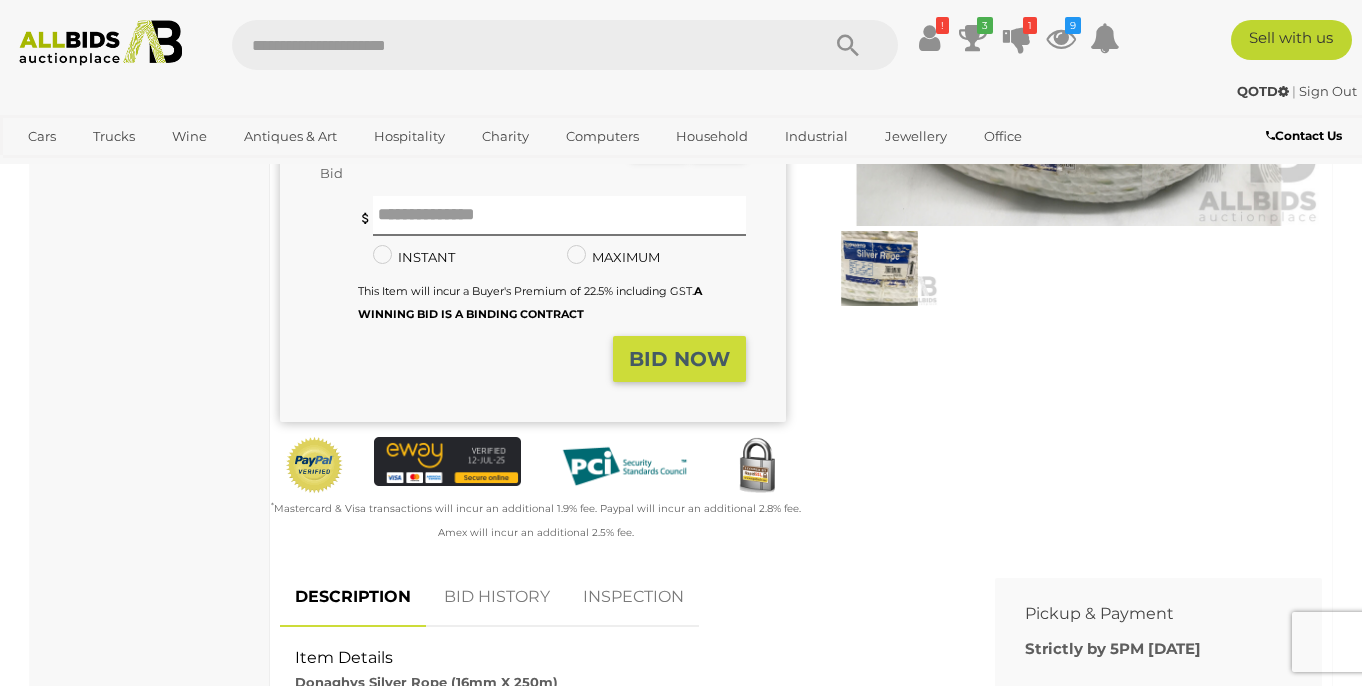 scroll, scrollTop: 348, scrollLeft: 0, axis: vertical 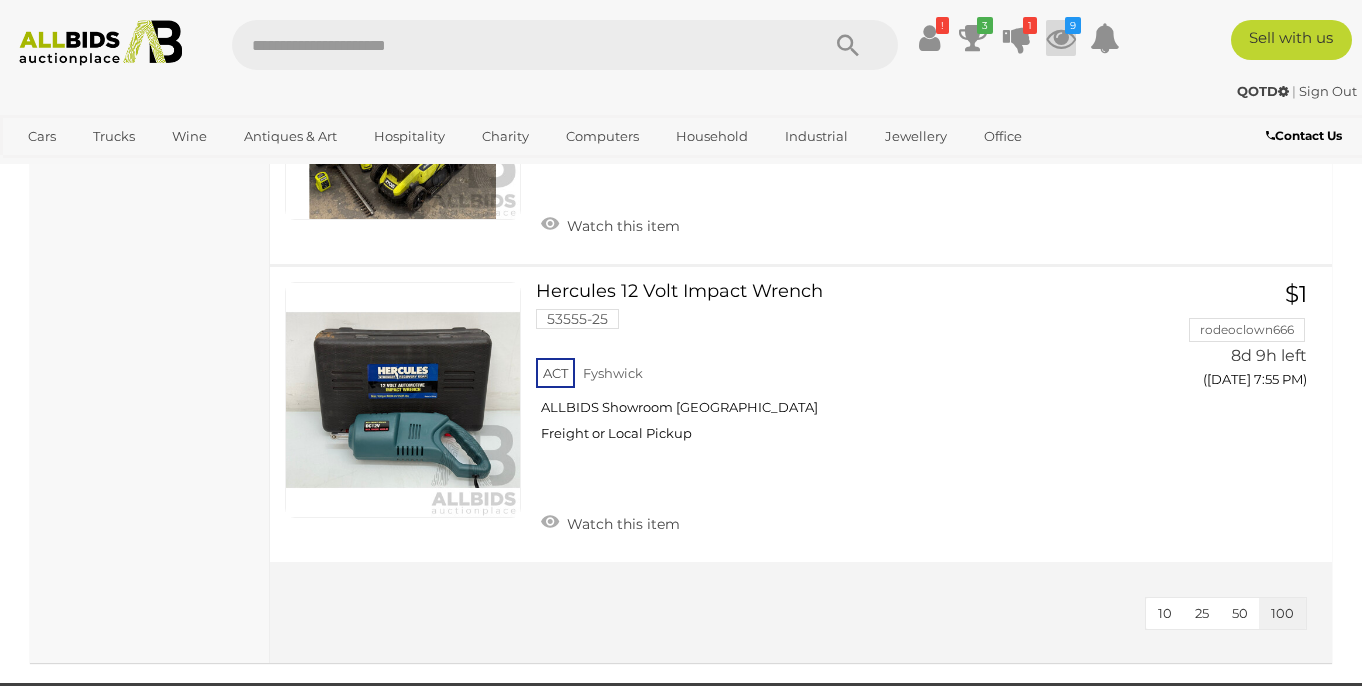 click at bounding box center [1061, 38] 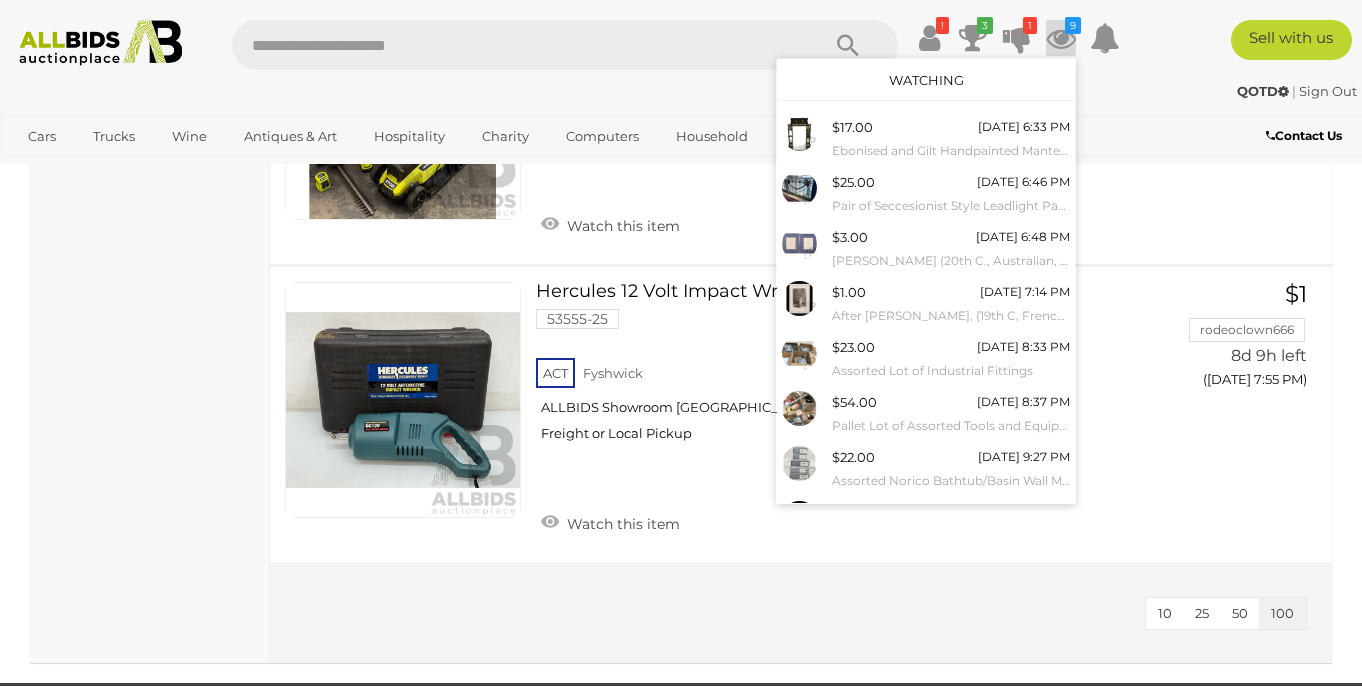 click on "Sell with us" at bounding box center [1261, 40] 